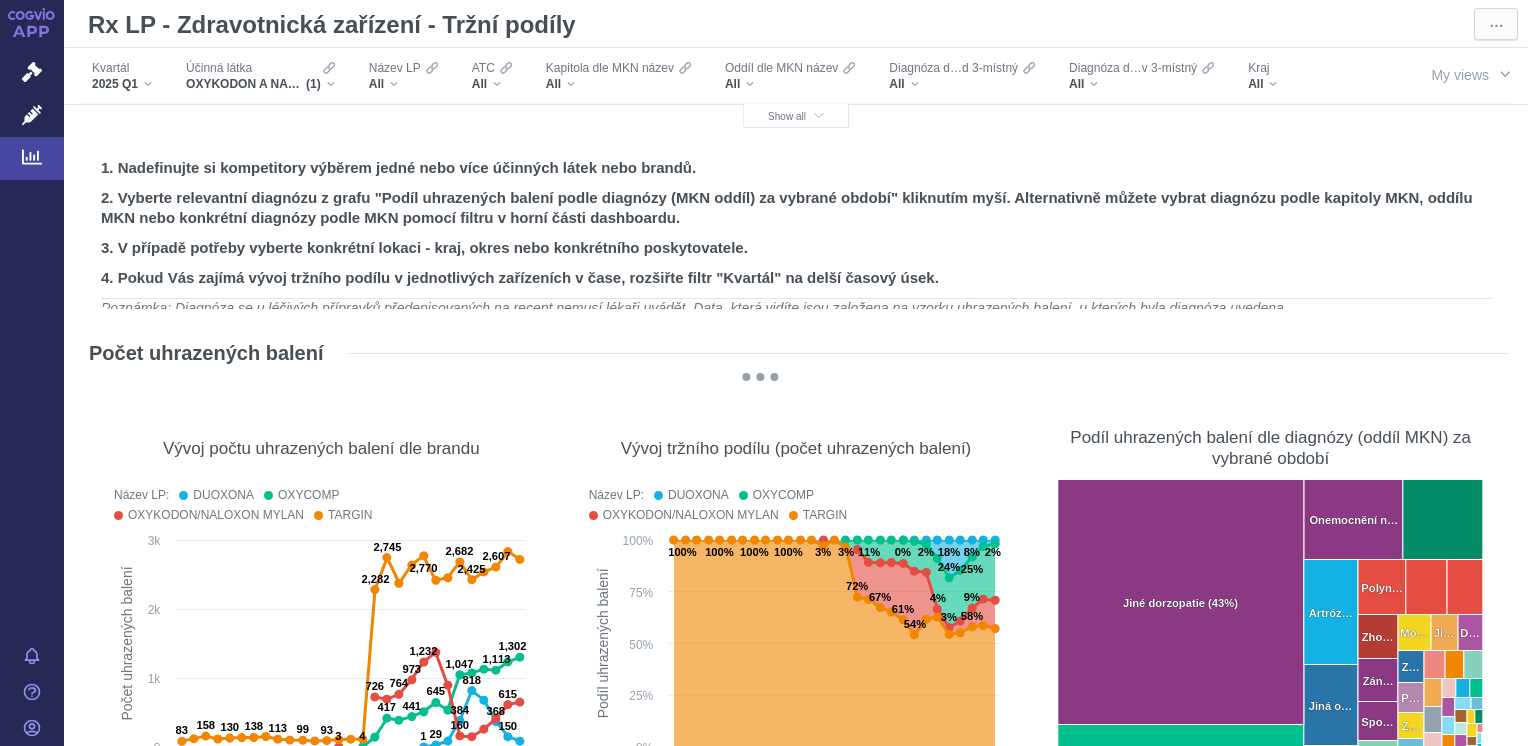 scroll, scrollTop: 0, scrollLeft: 0, axis: both 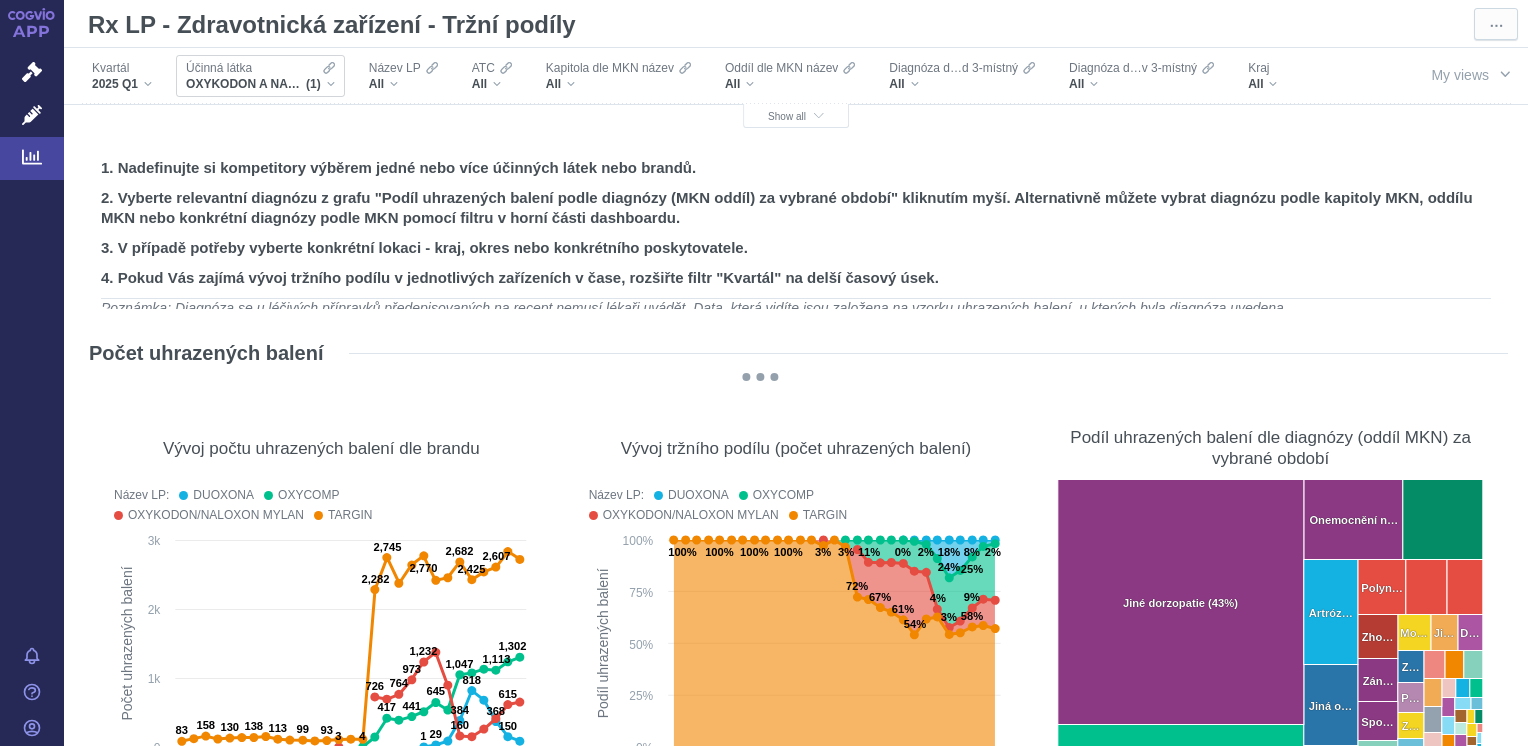 click on "OXYKODON A NALOXON (1)" at bounding box center [260, 84] 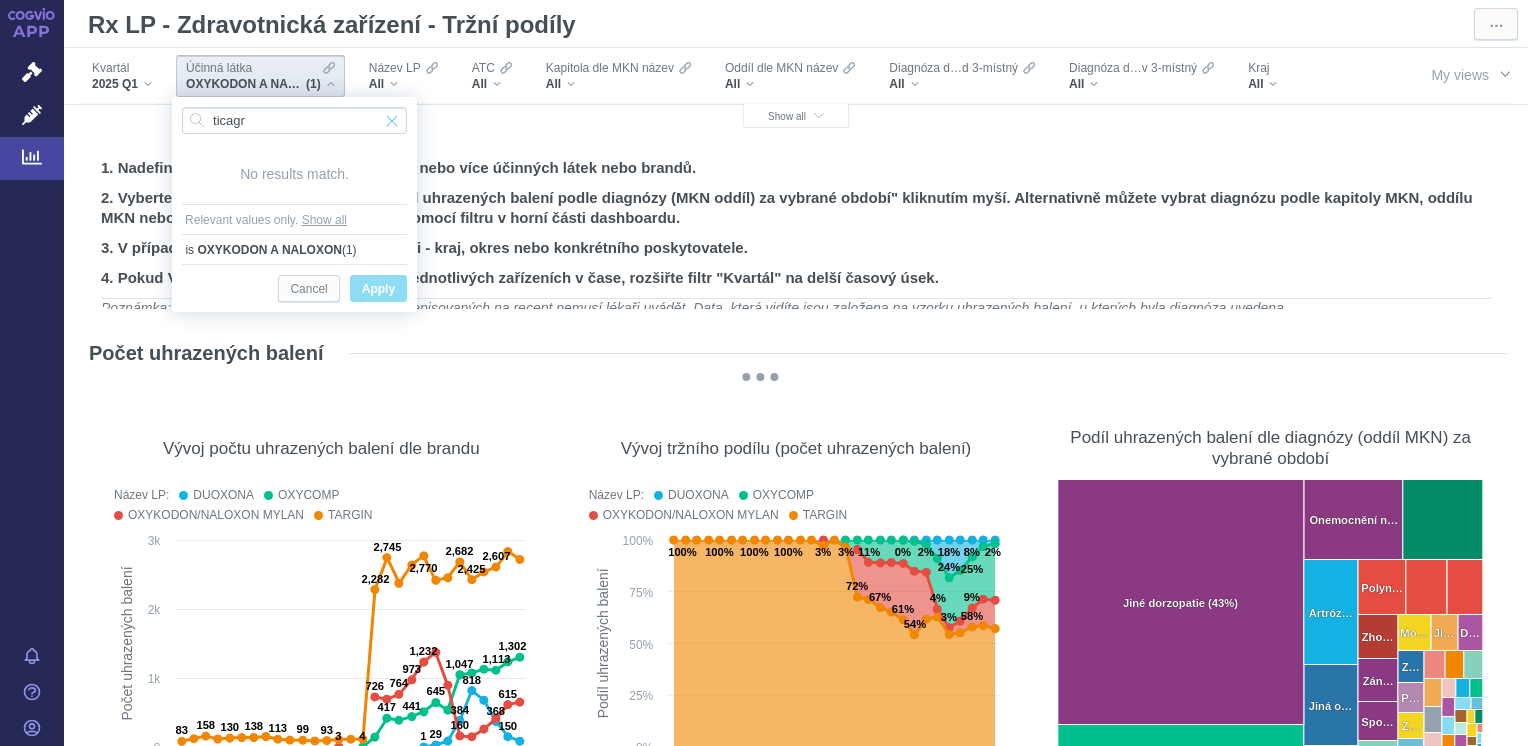type on "ticagr" 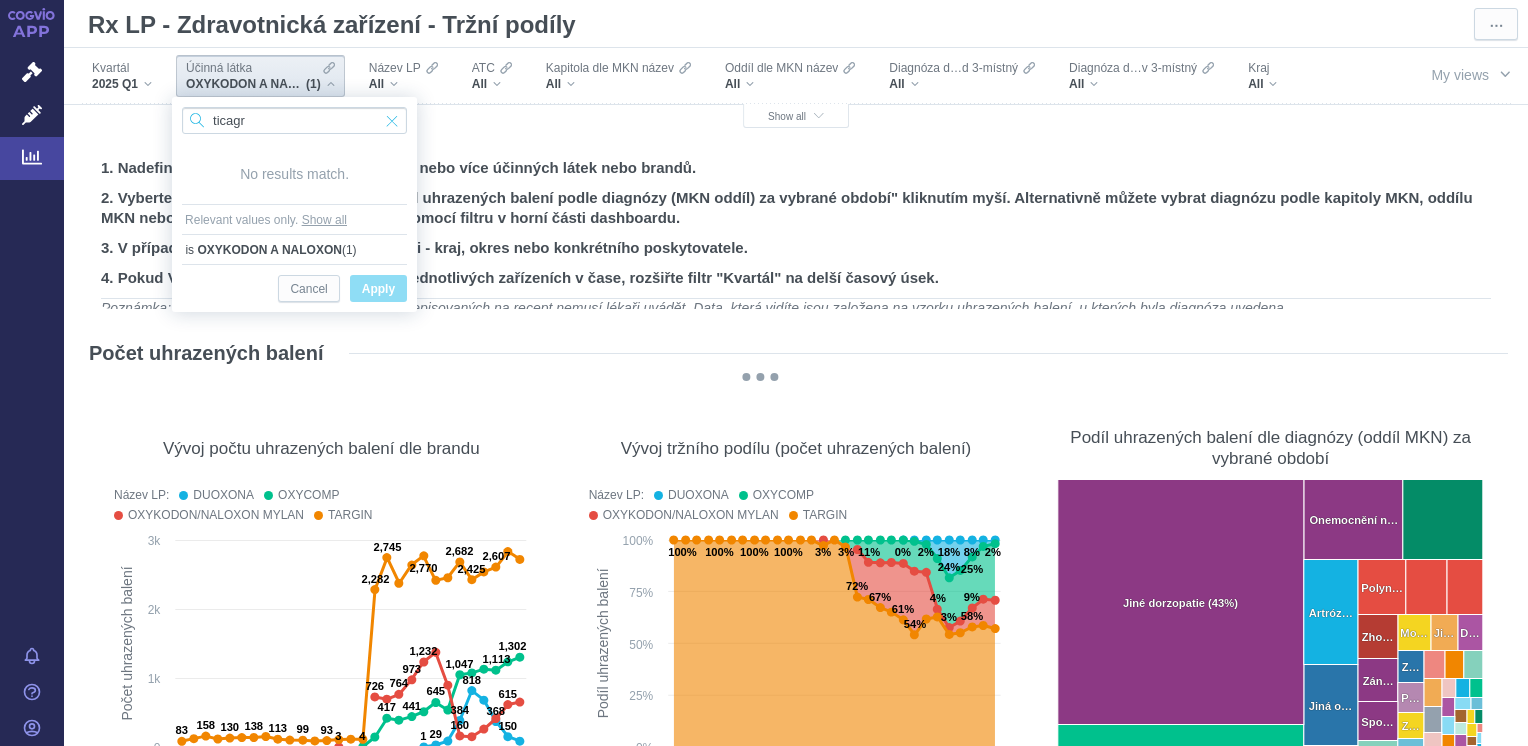 type 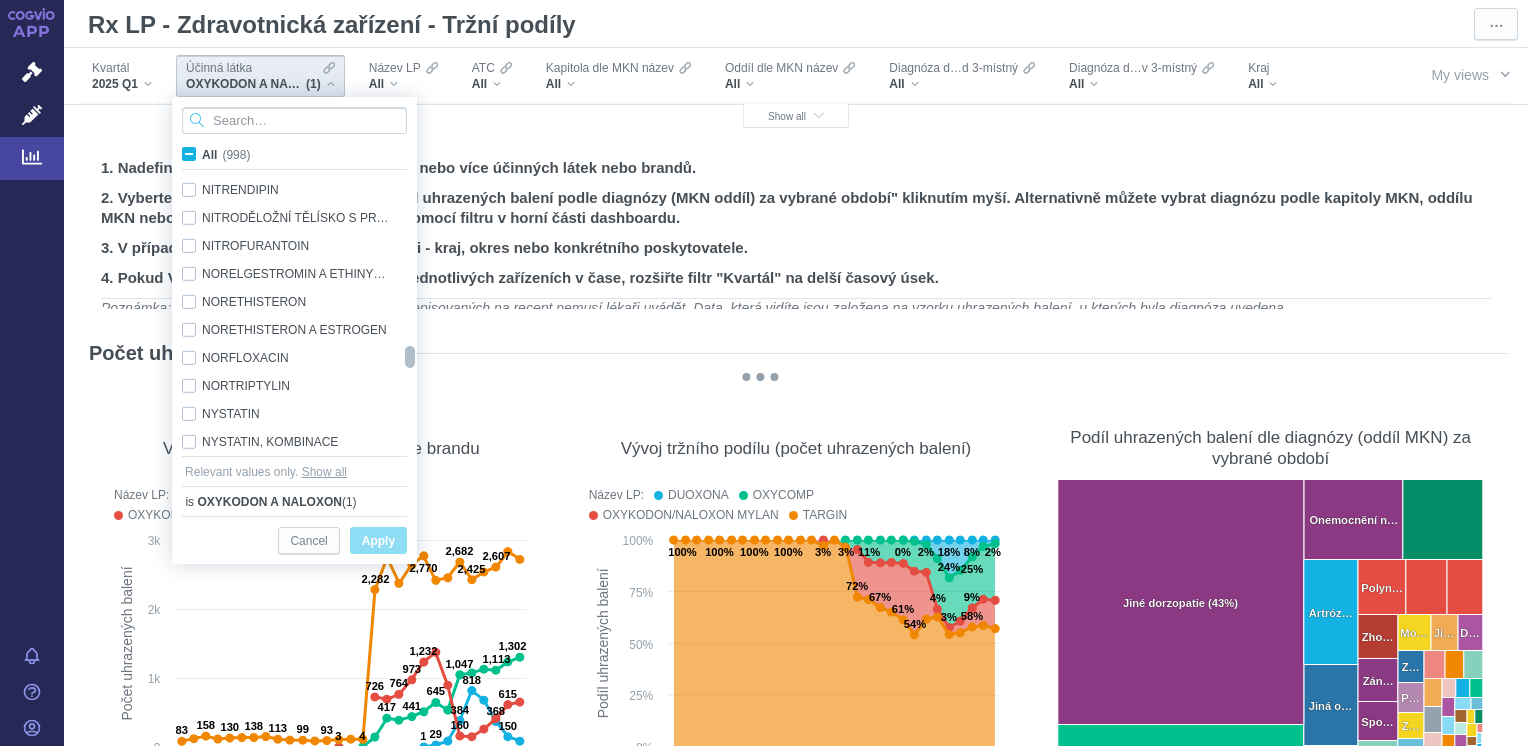 checkbox on "false" 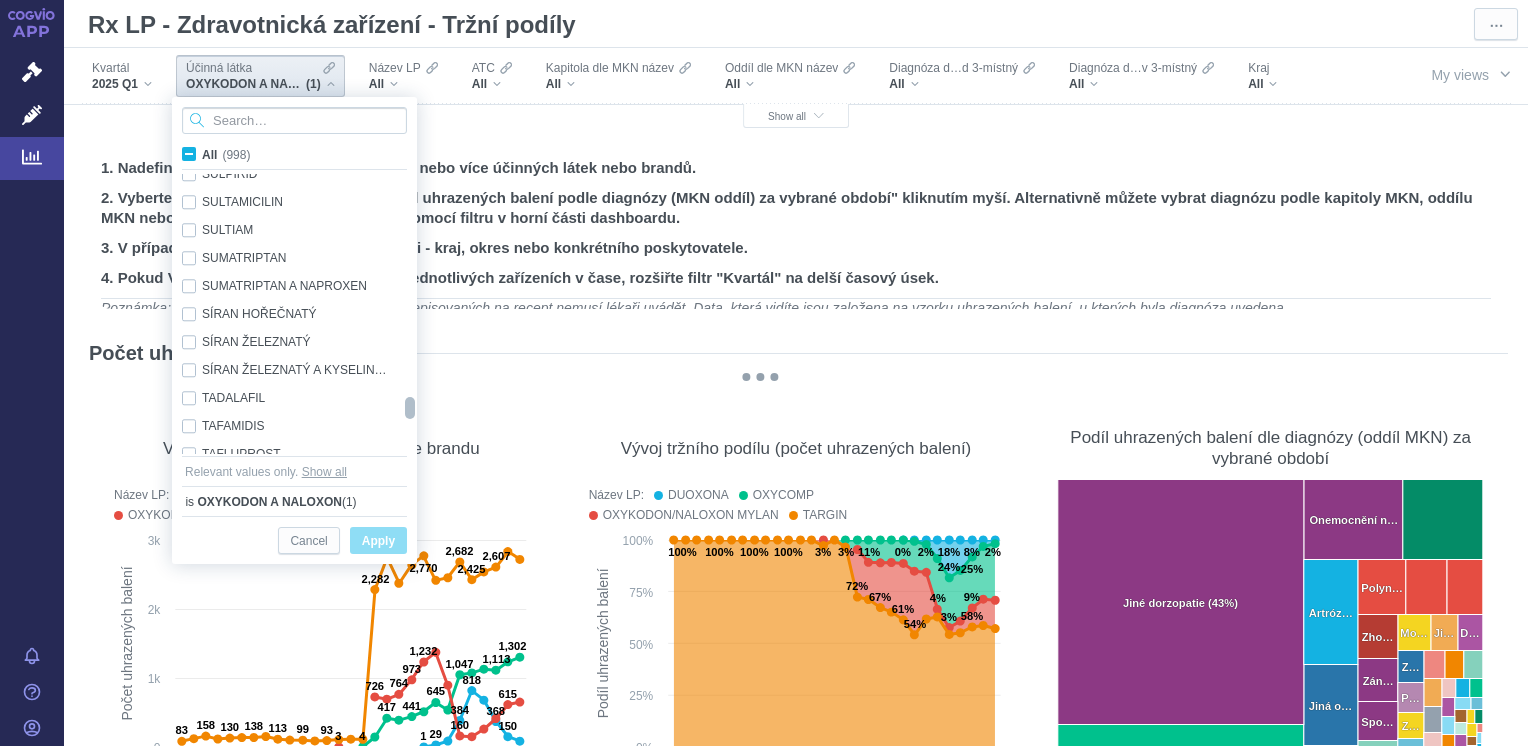 drag, startPoint x: 412, startPoint y: 190, endPoint x: 409, endPoint y: 409, distance: 219.02055 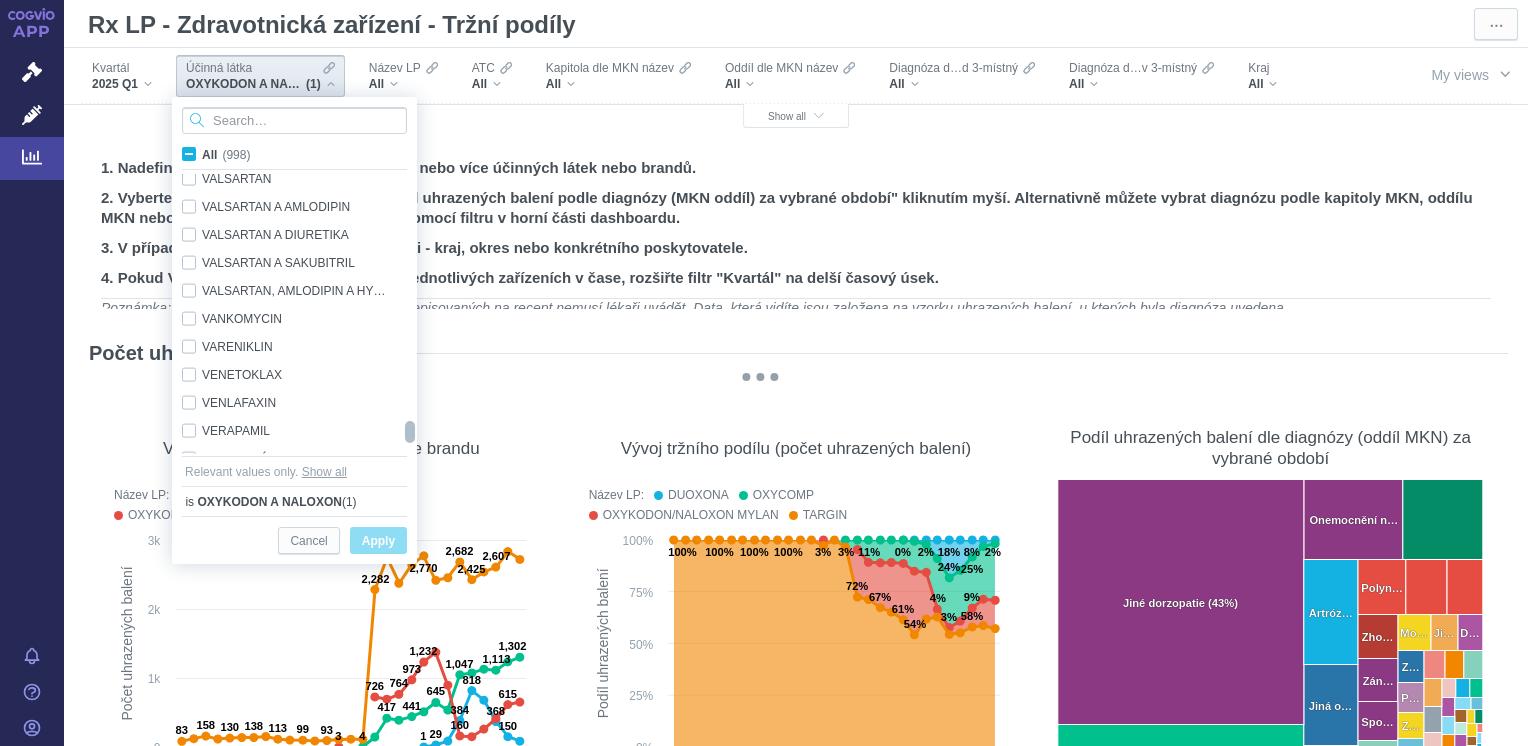 click at bounding box center (409, 314) 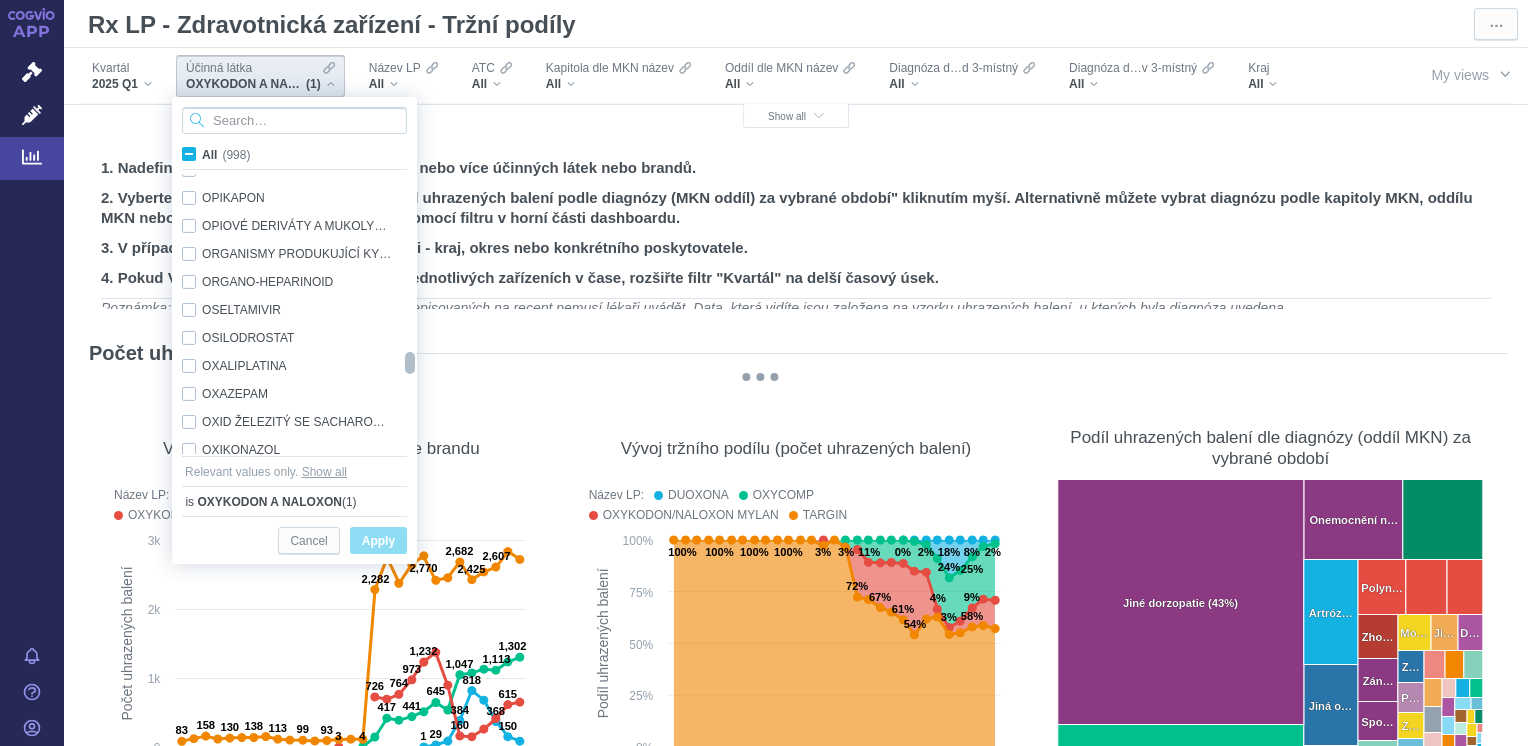 checkbox on "true" 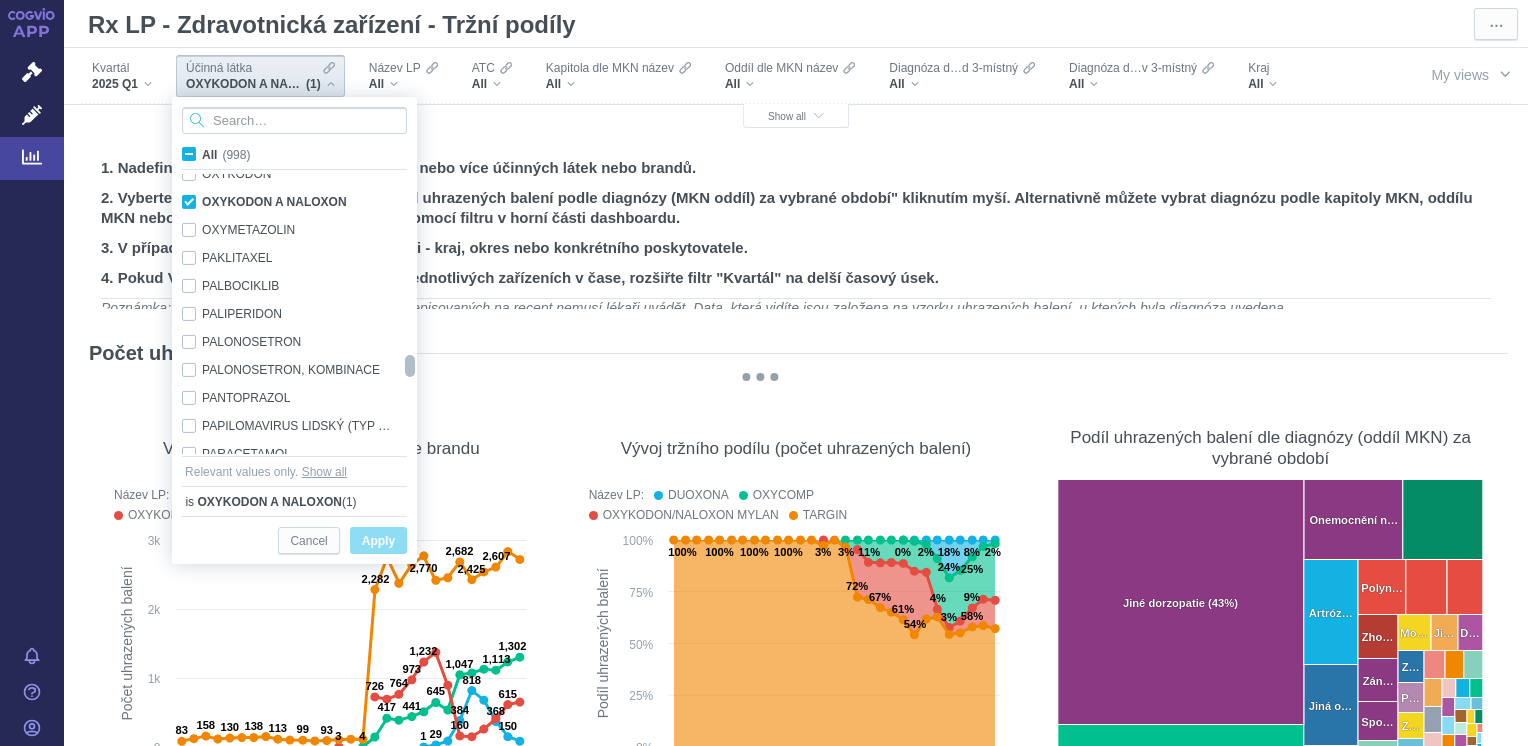checkbox on "false" 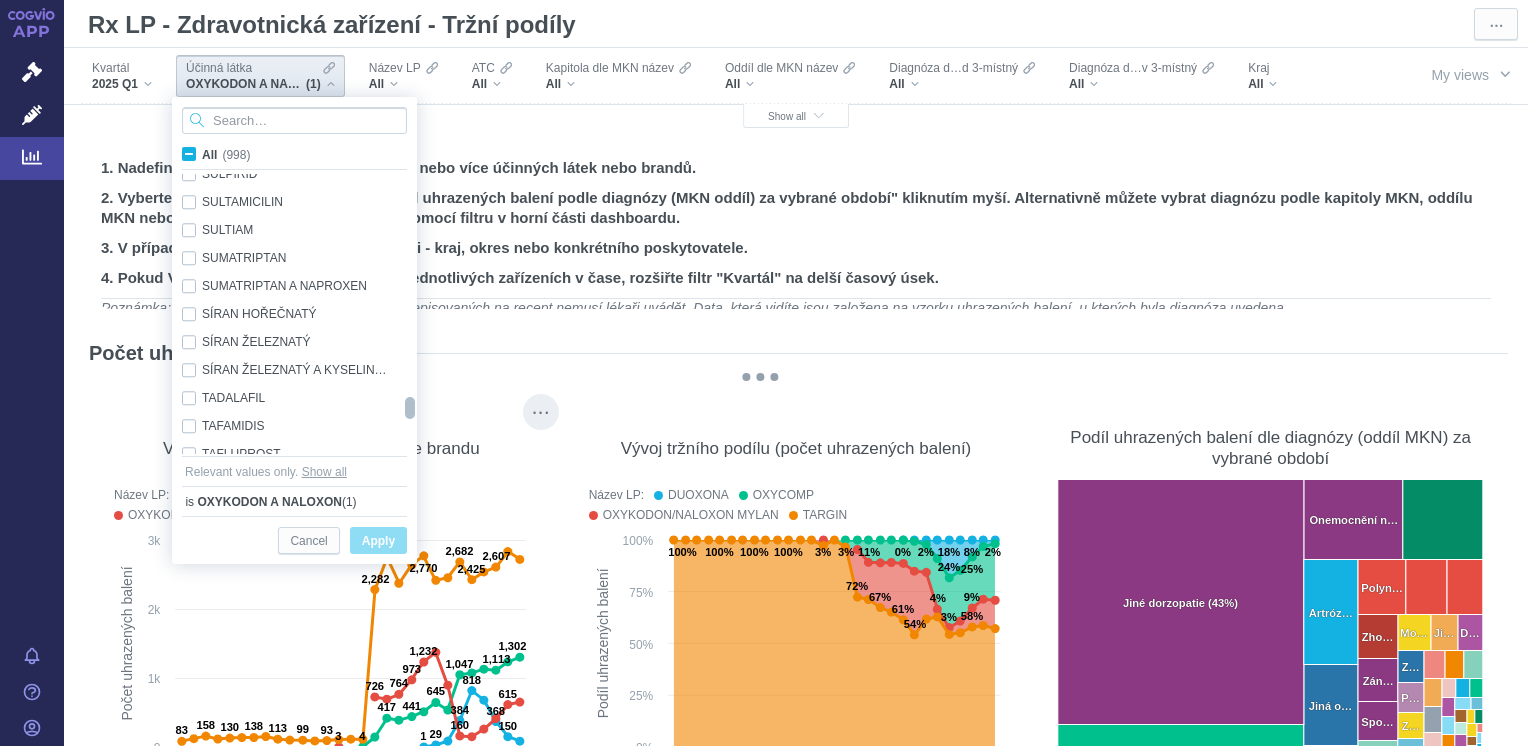 drag, startPoint x: 409, startPoint y: 289, endPoint x: 422, endPoint y: 412, distance: 123.68508 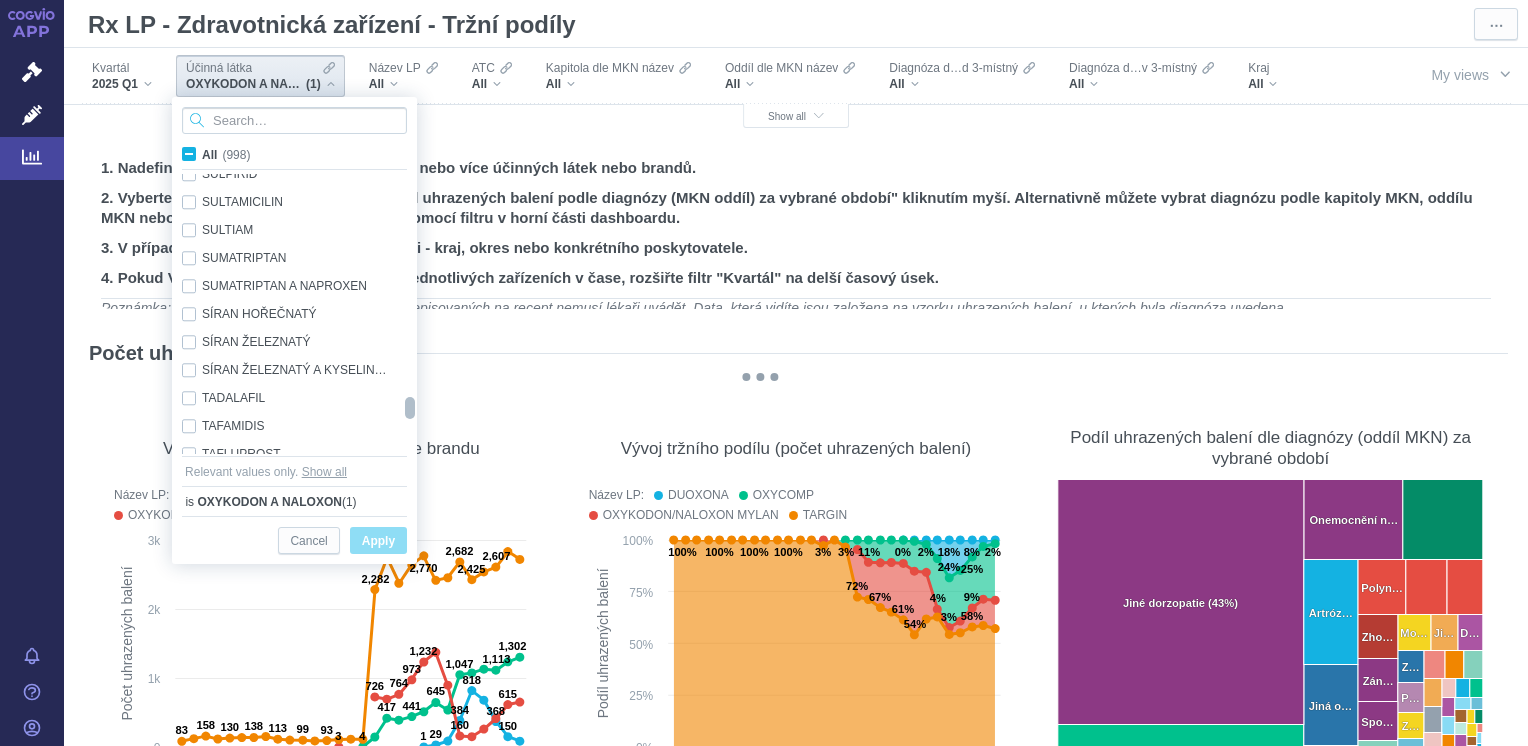 click at bounding box center (410, 408) 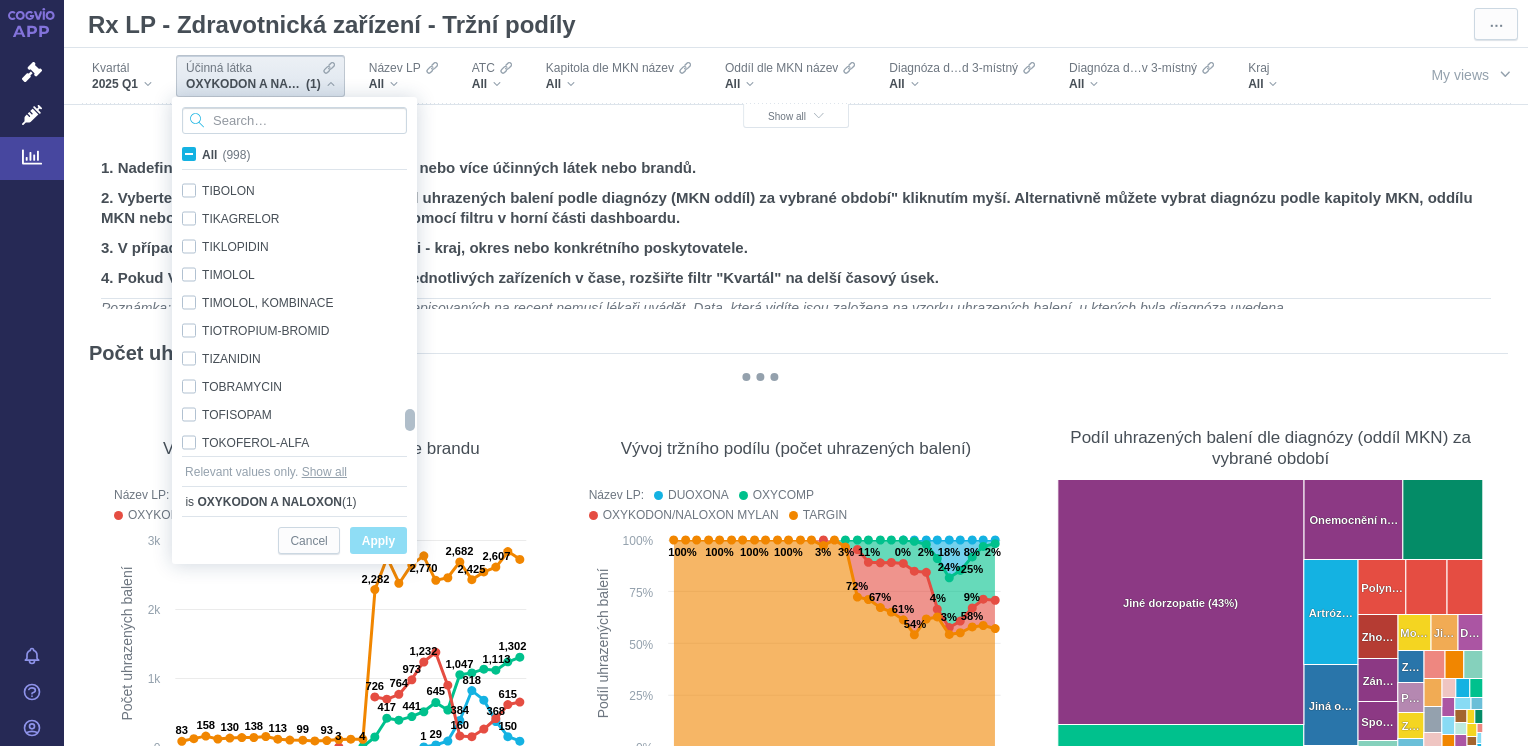click at bounding box center (410, 420) 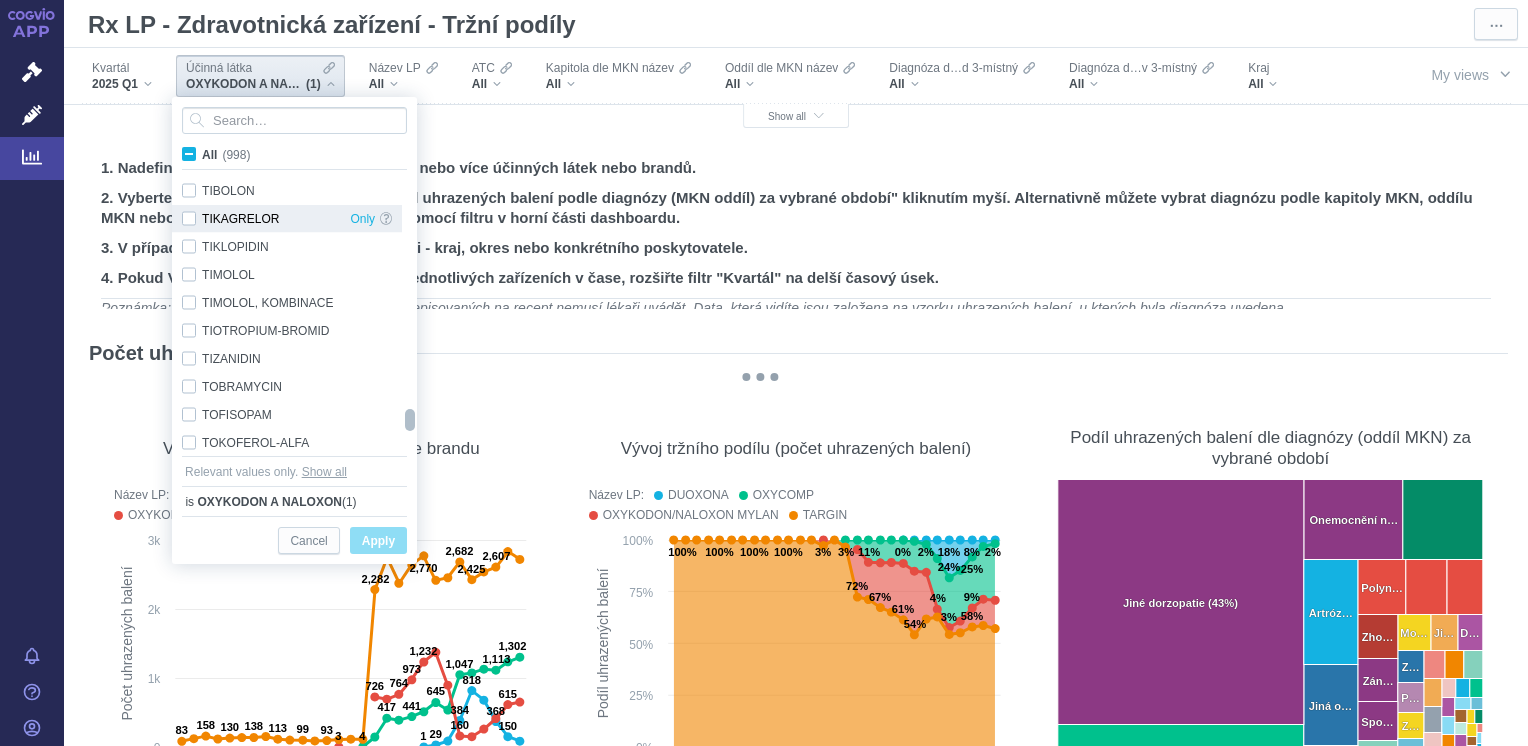 click on "TIKAGRELOR Only" at bounding box center [287, 219] 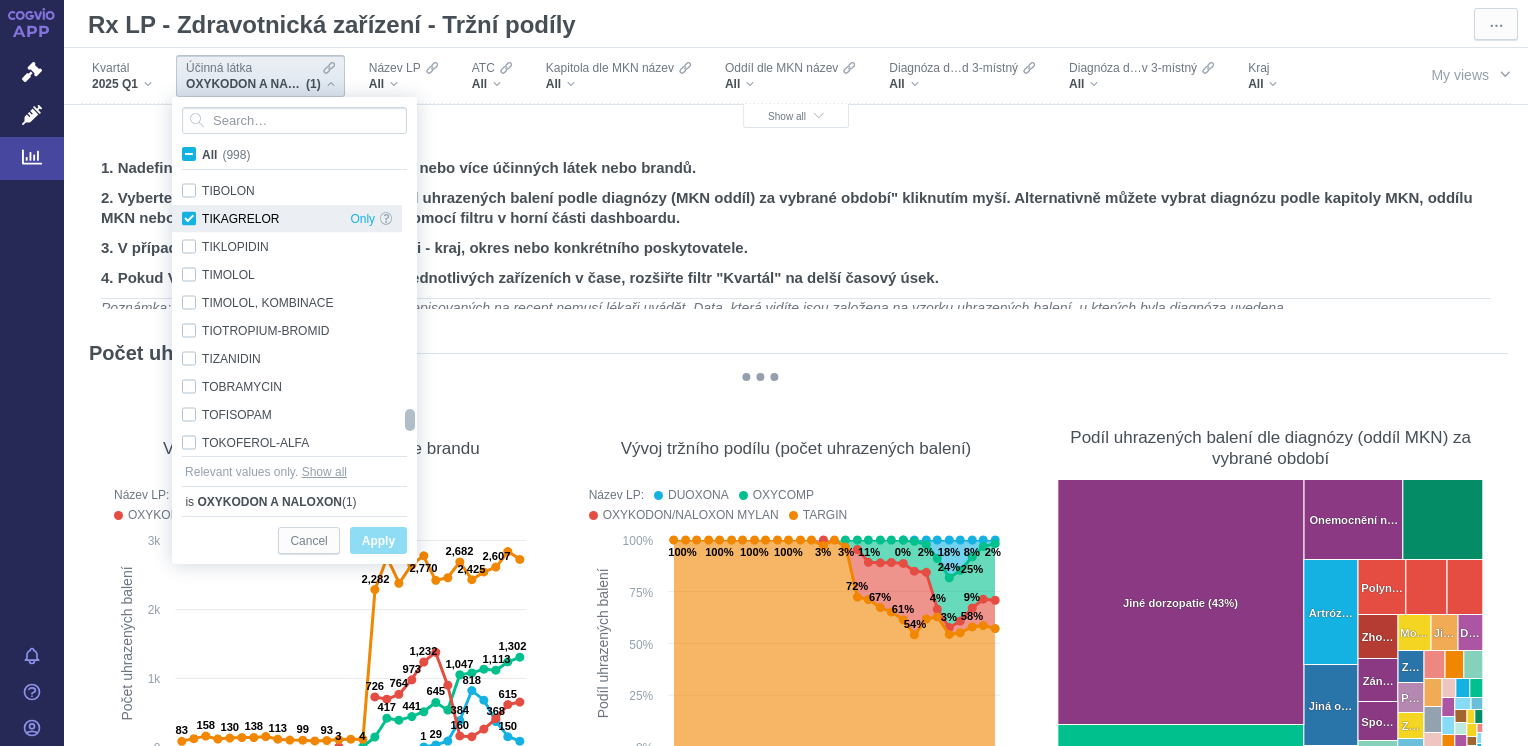 checkbox on "true" 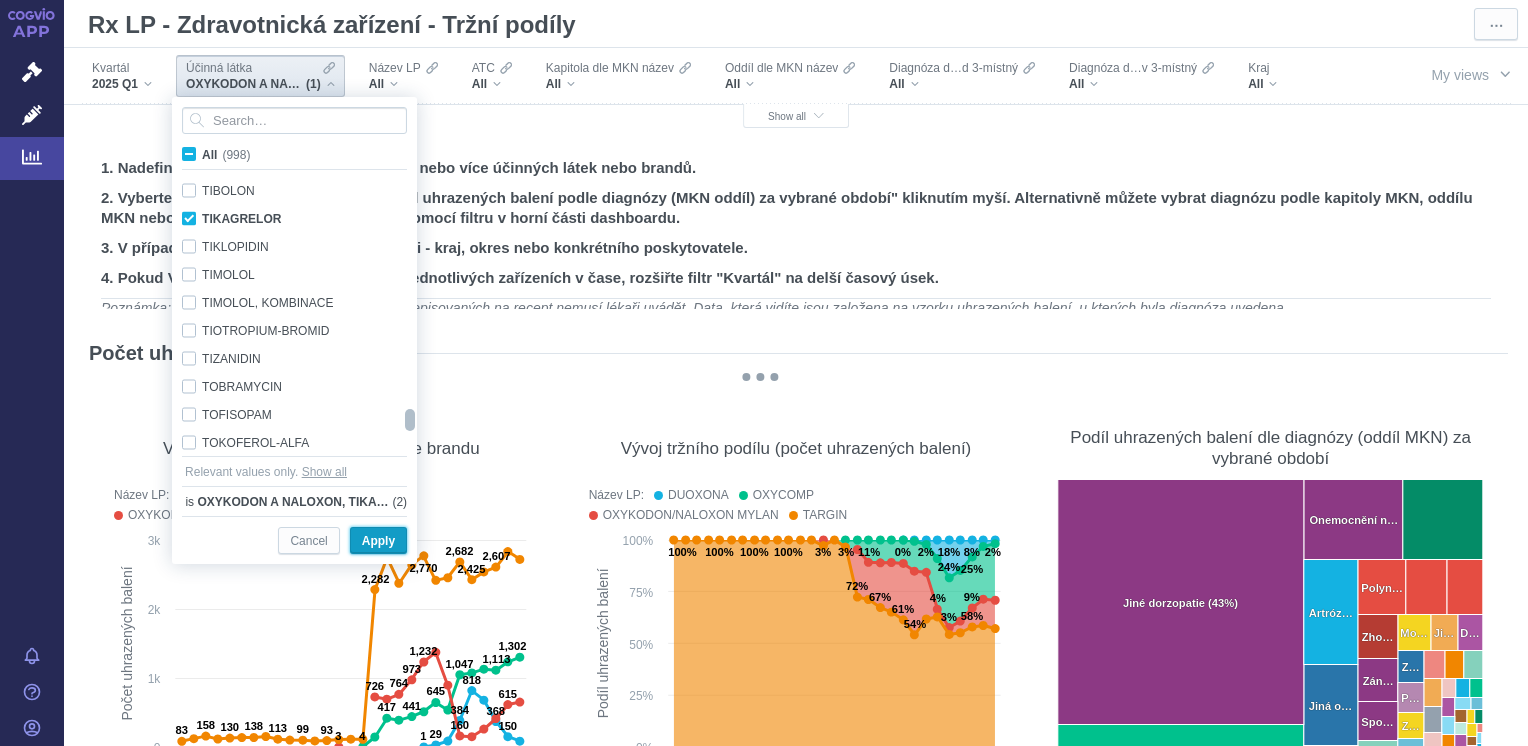 click on "Apply" at bounding box center (378, 541) 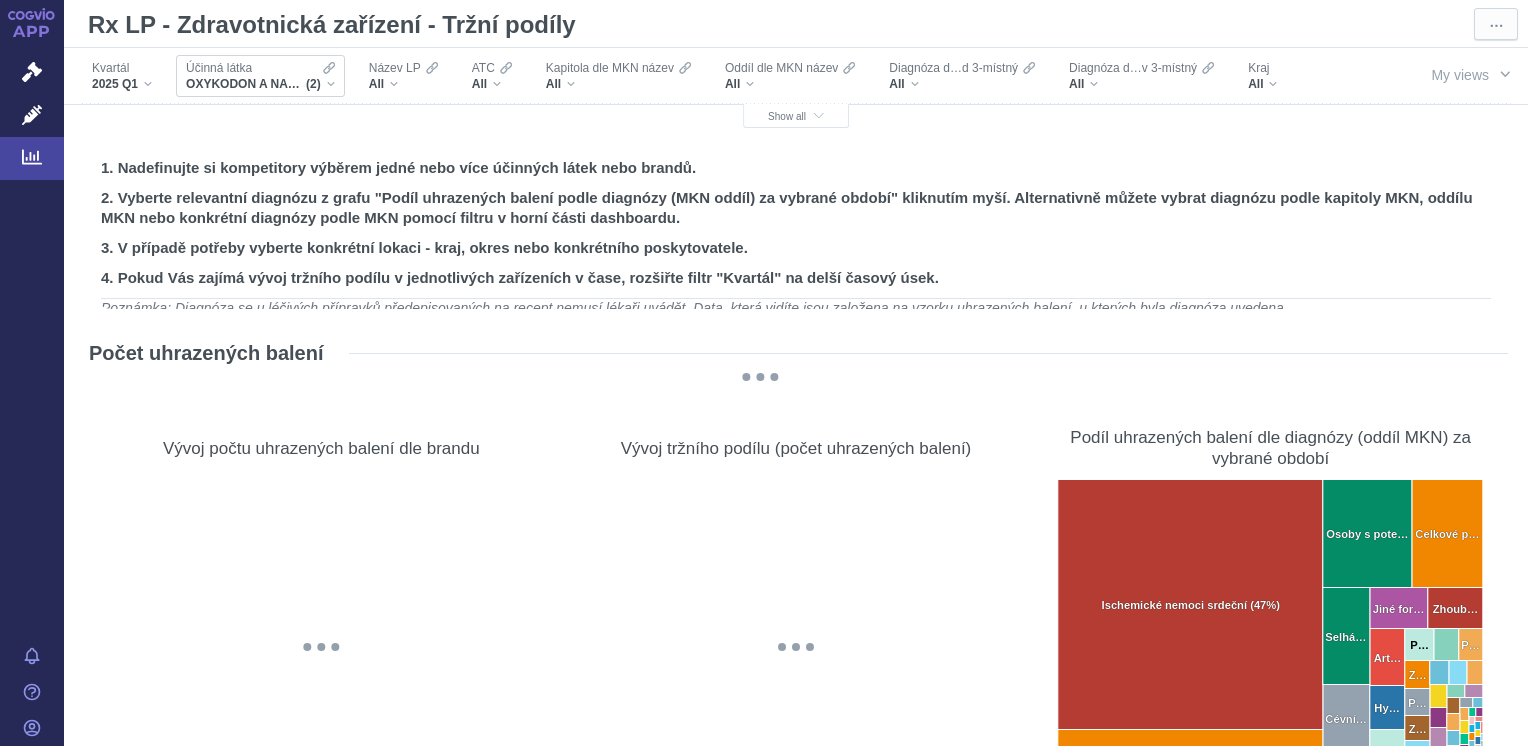 click on "OXYKODON A NALOXON, TIKAGRELOR (2)" at bounding box center [260, 84] 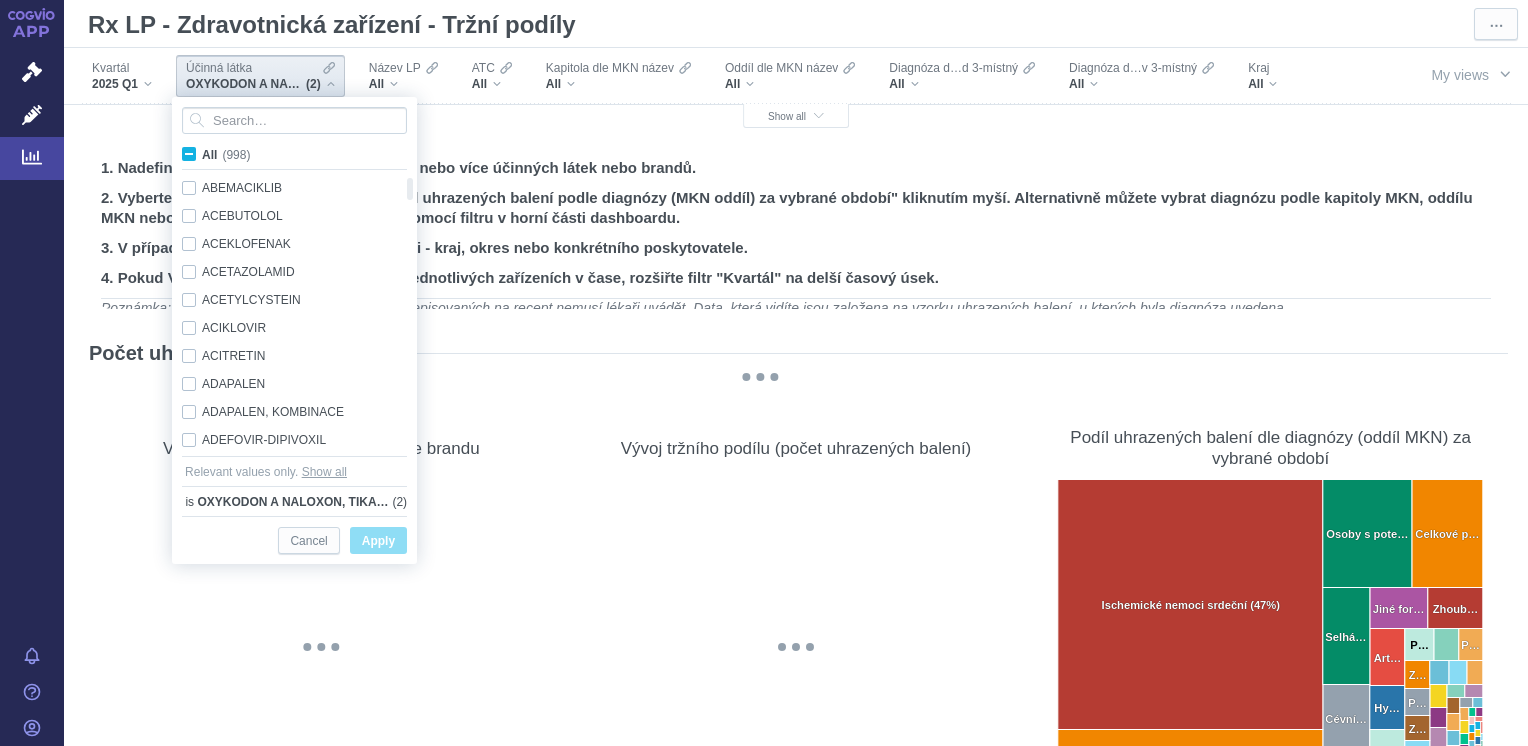 click on "All (998)" at bounding box center [226, 155] 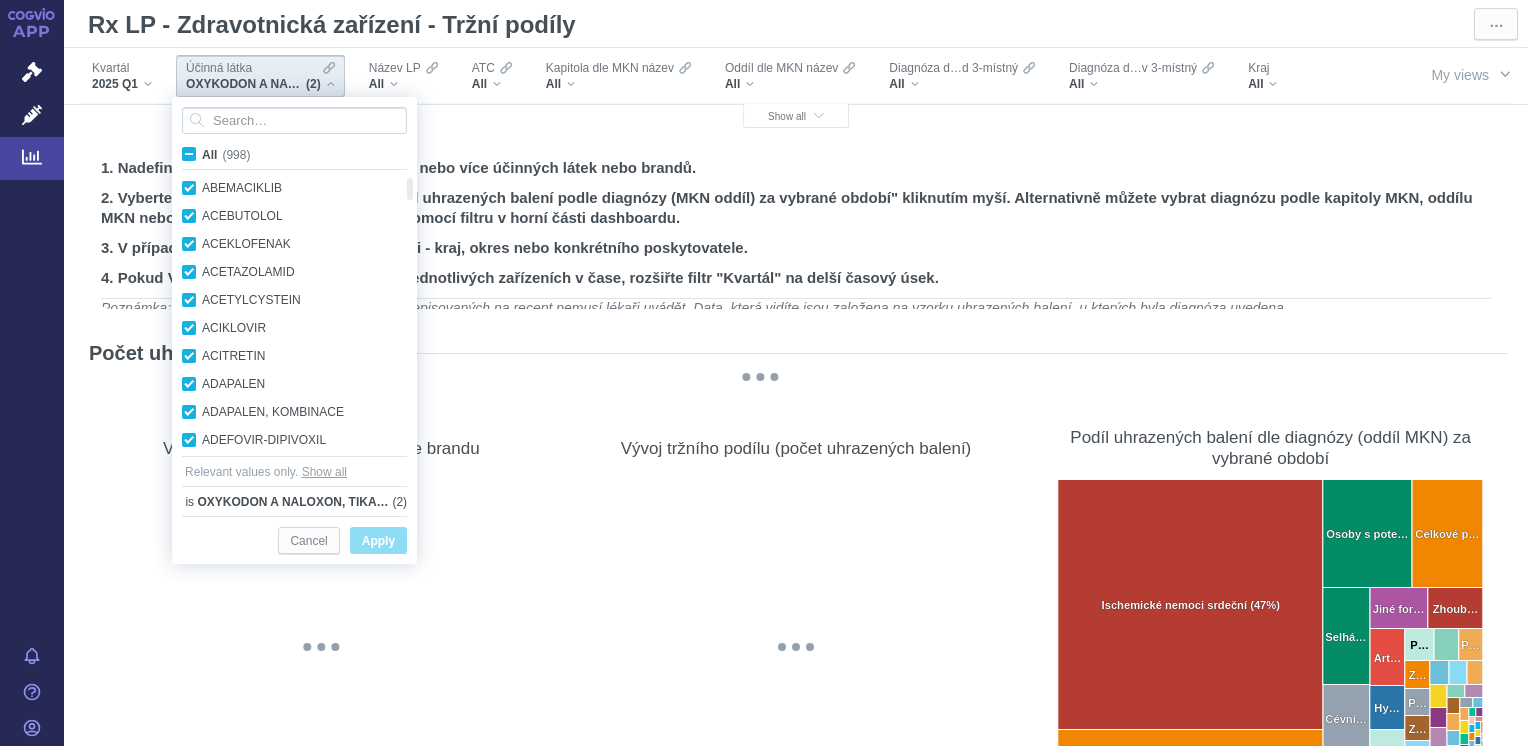 checkbox on "true" 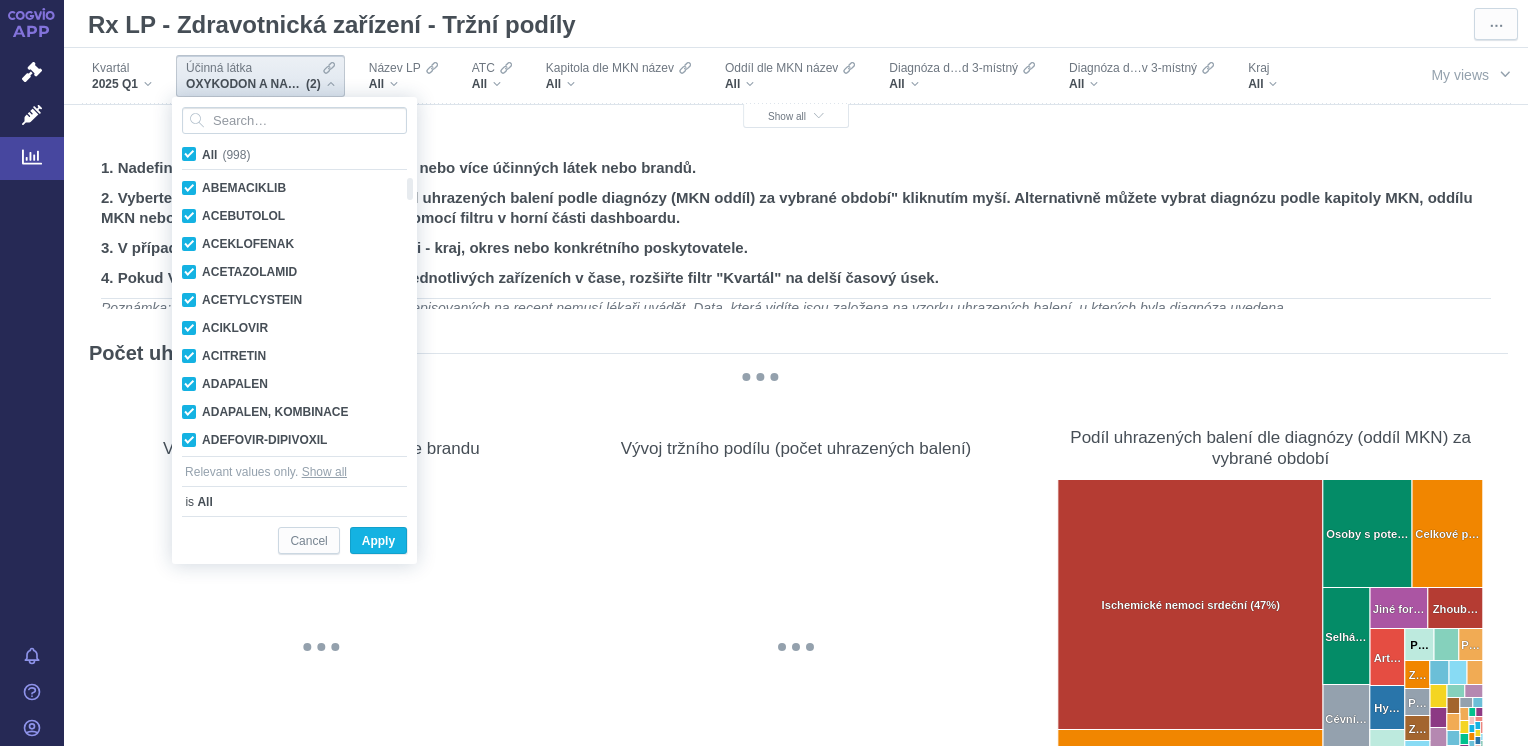 click on "All (998)" at bounding box center [226, 155] 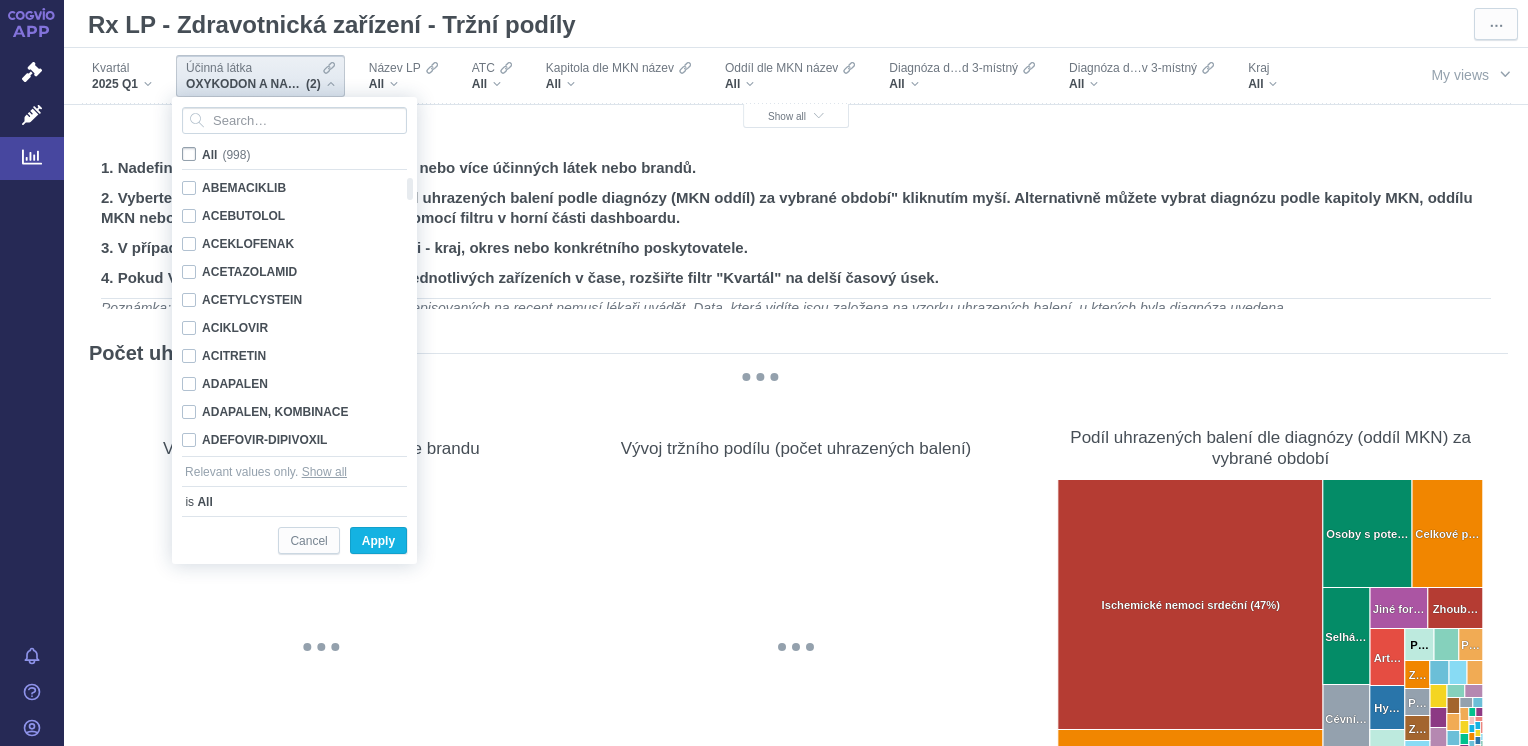 checkbox on "false" 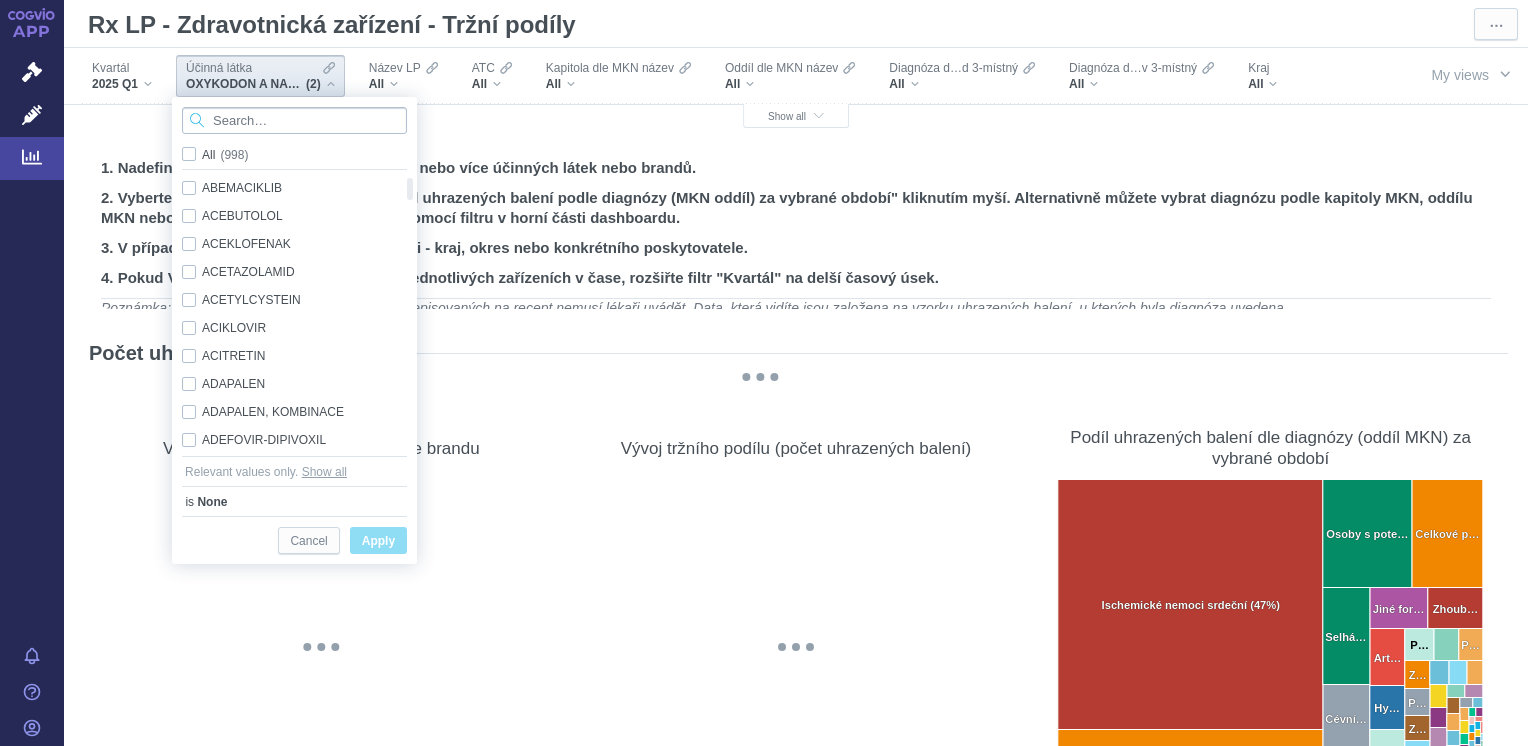 click at bounding box center (294, 120) 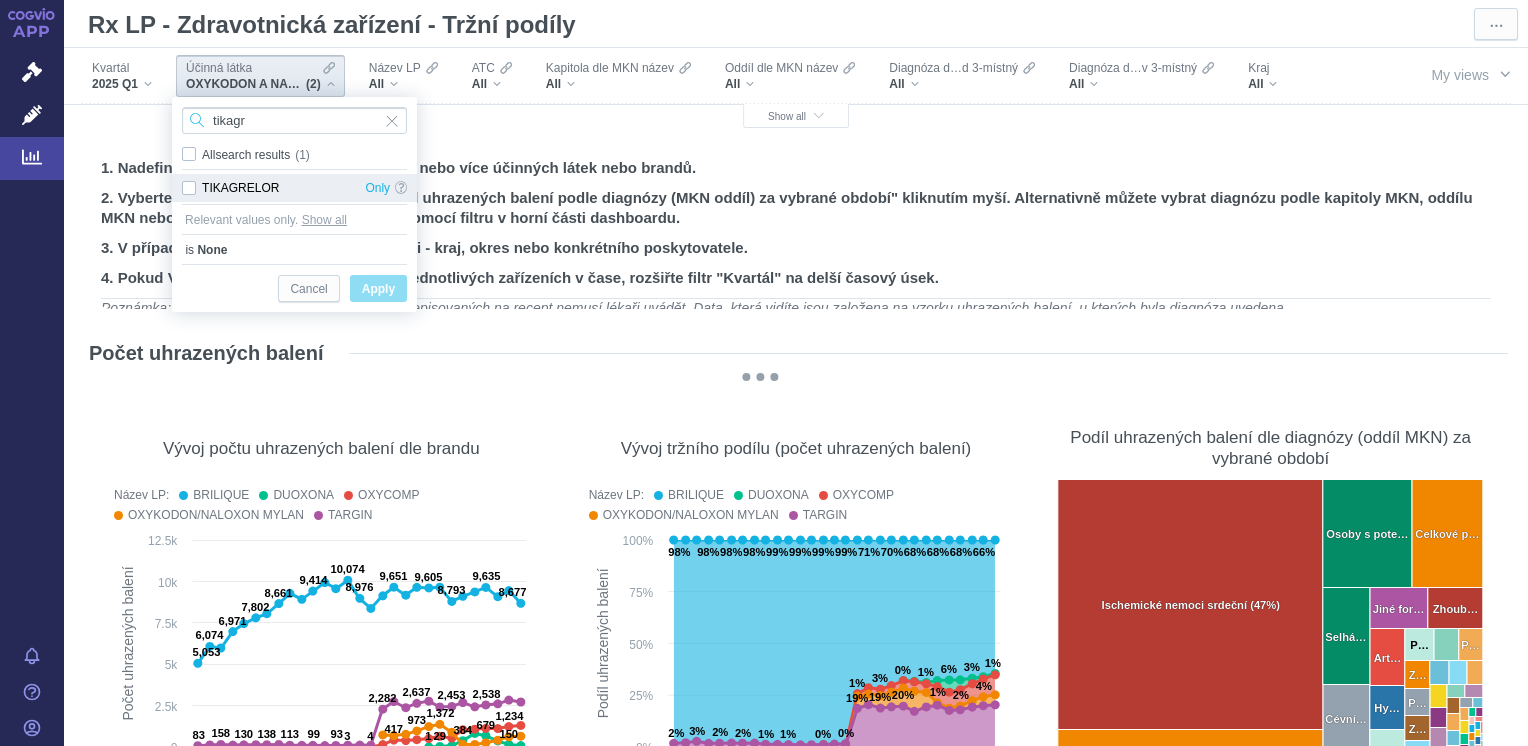 type on "tikagr" 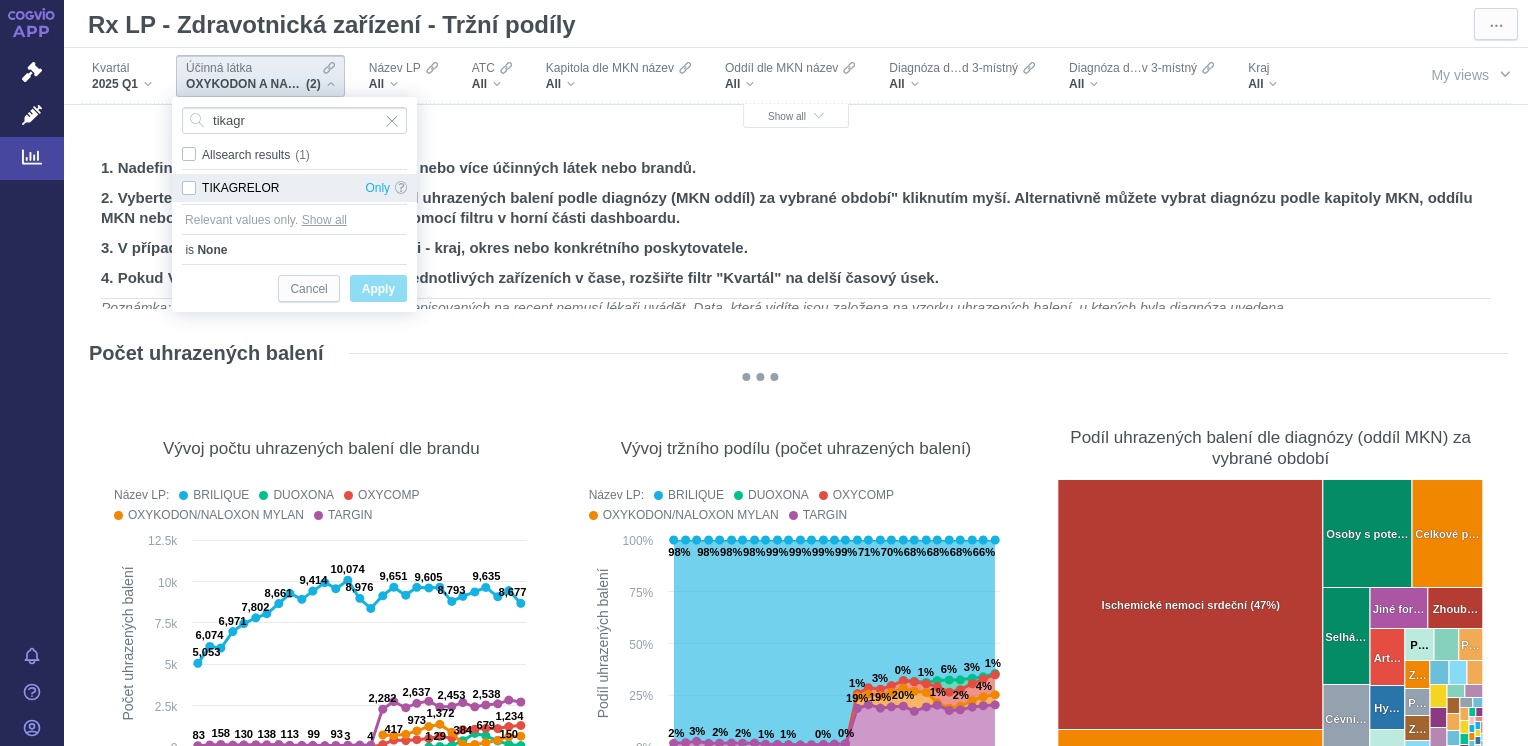 click on "TIKAGRELOR Only" at bounding box center [294, 188] 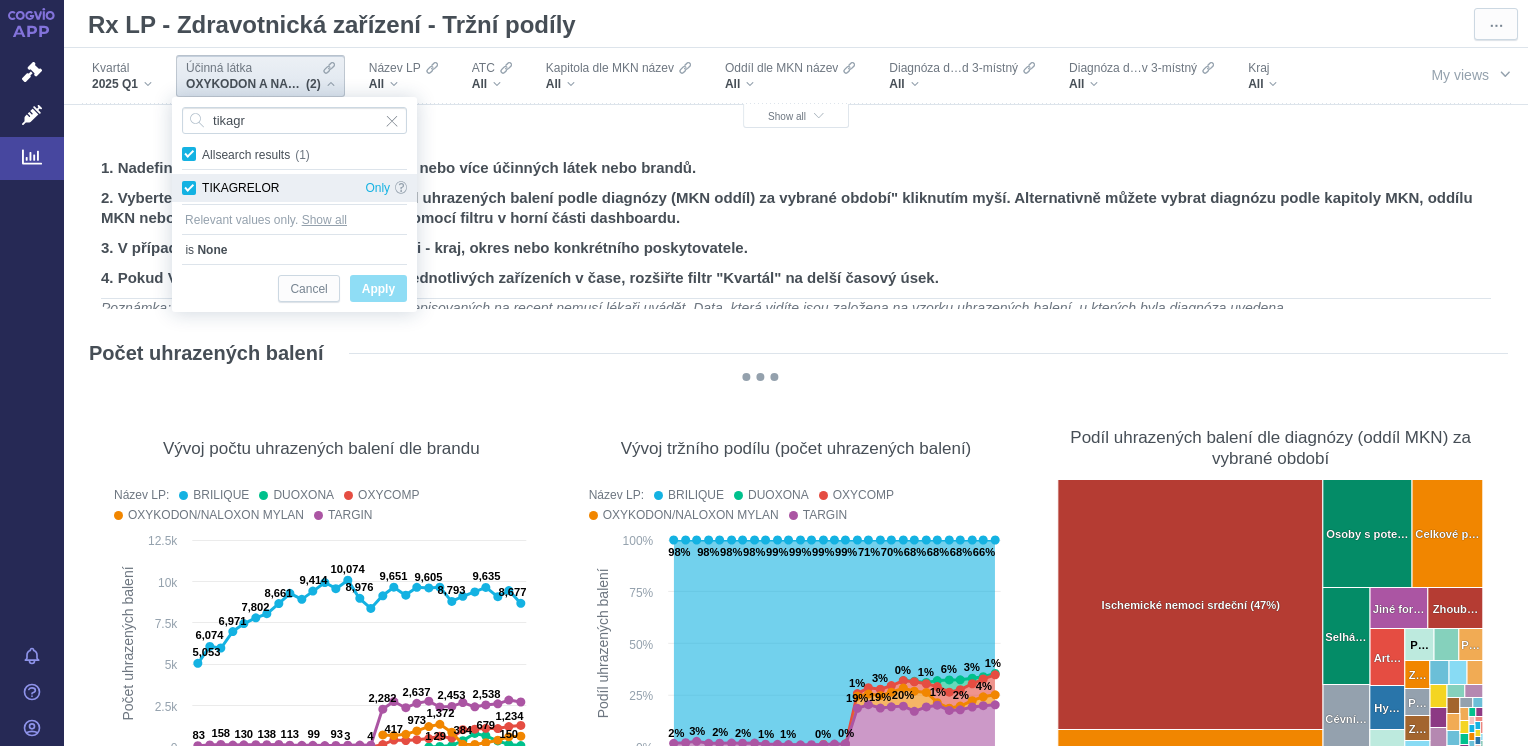 checkbox on "true" 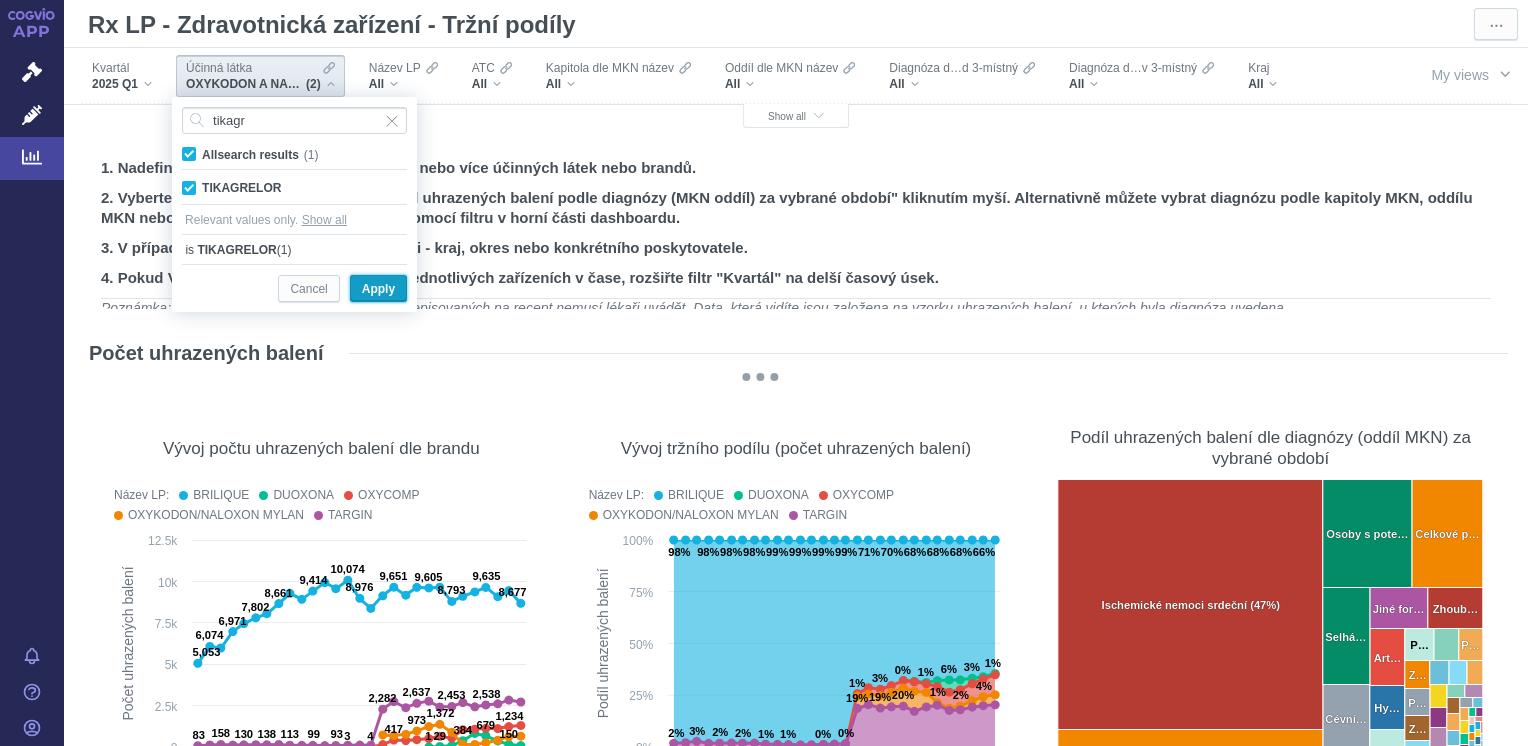 click on "Apply" at bounding box center [378, 289] 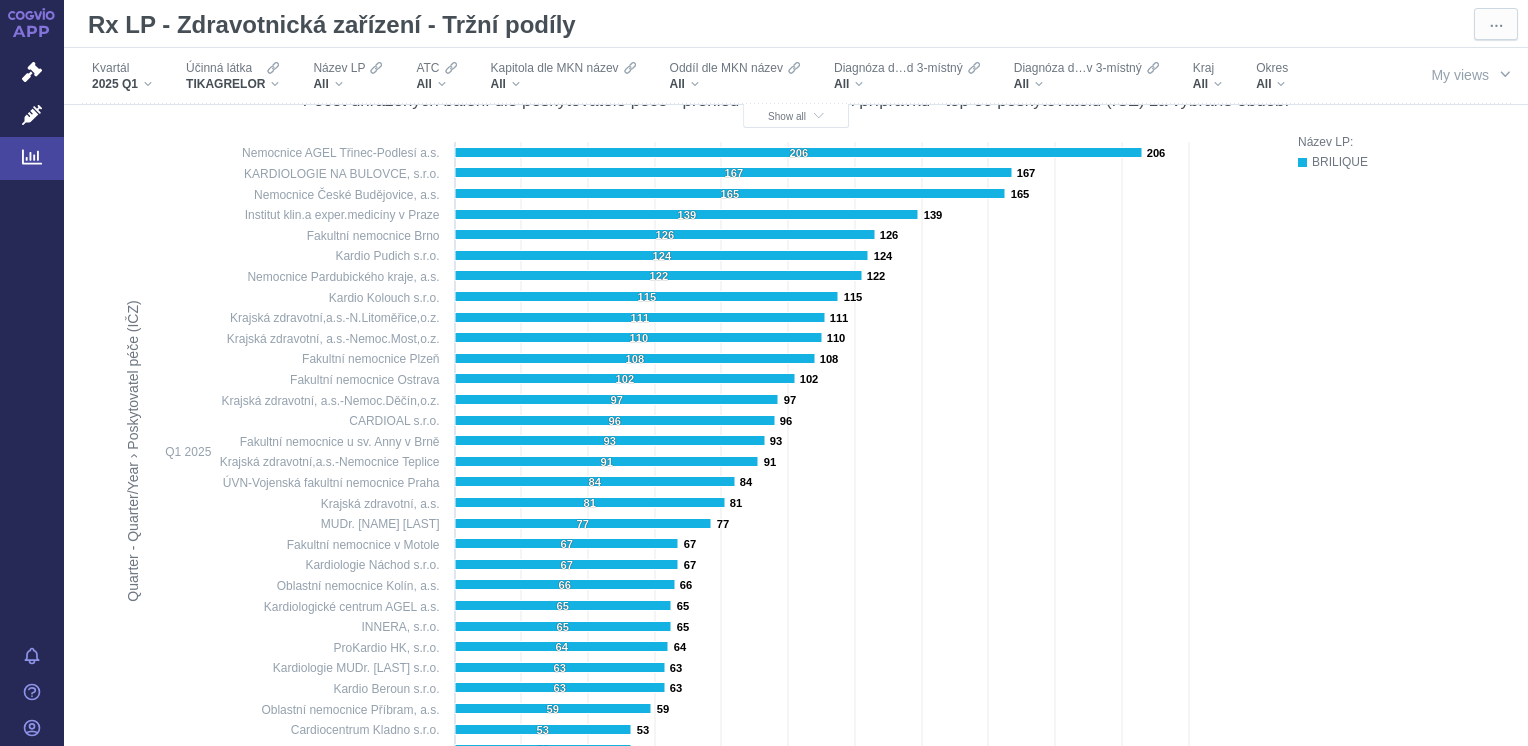 scroll, scrollTop: 818, scrollLeft: 0, axis: vertical 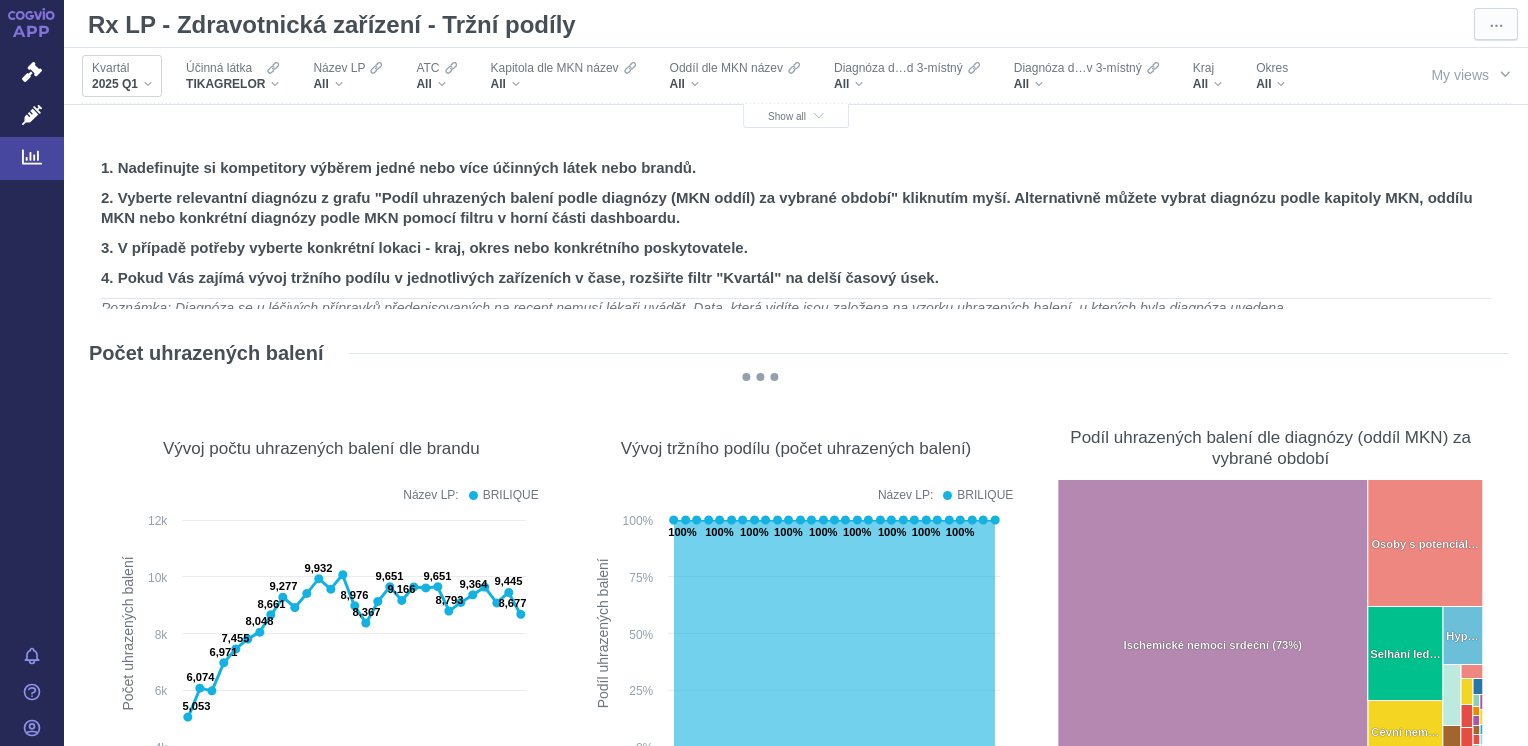 click on "2025 Q1" at bounding box center (122, 84) 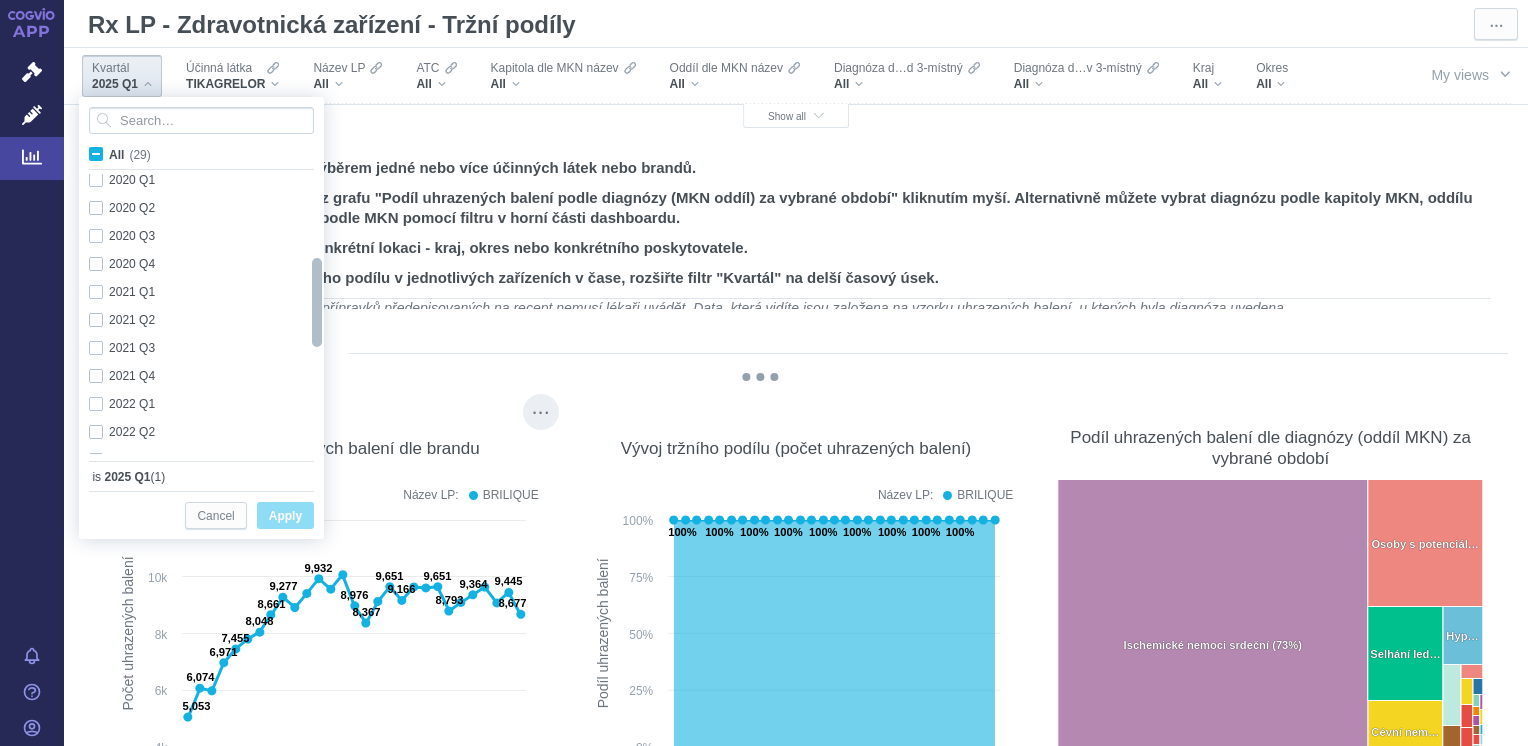 checkbox on "true" 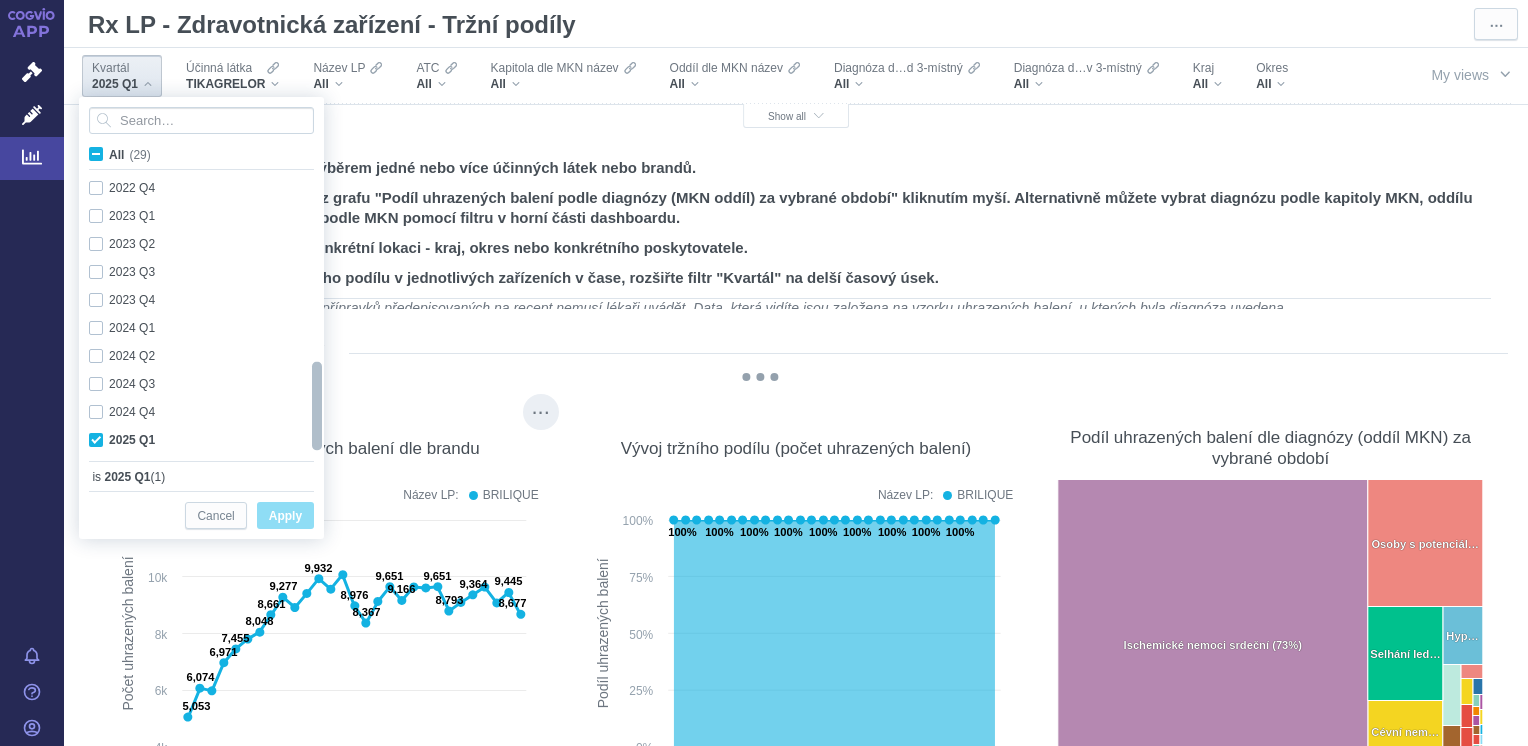 drag, startPoint x: 315, startPoint y: 242, endPoint x: 328, endPoint y: 449, distance: 207.4078 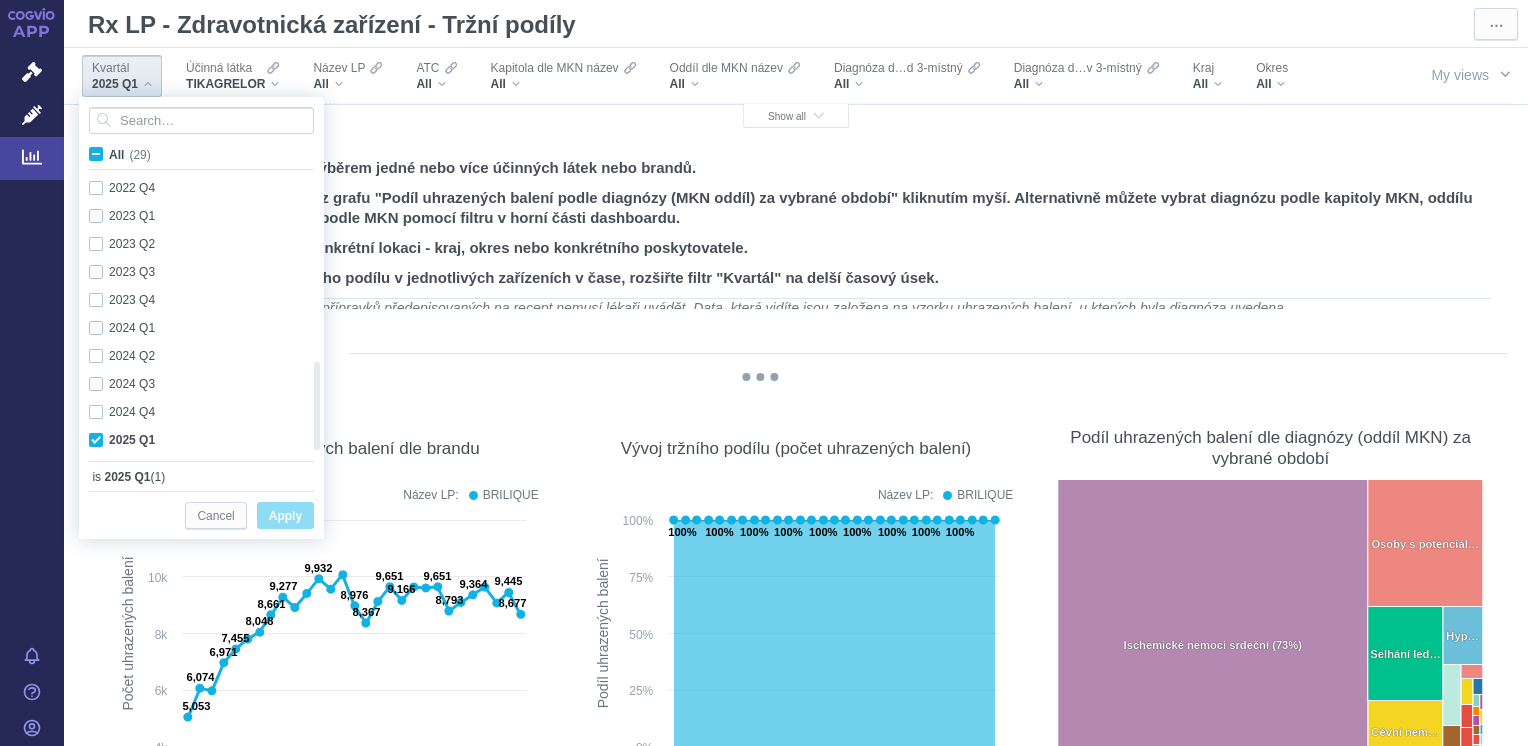 click on "1. Nadefinujte si kompetitory výběrem jedné nebo více účinných látek nebo brandů.
2. Vyberte relevantní diagnózu z grafu "Podíl uhrazených balení podle diagnózy (MKN oddíl) za vybrané období" kliknutím myší. Alternativně můžete vybrat diagnózu podle kapitoly MKN, oddílu MKN nebo konkrétní diagnózy podle MKN pomocí filtru v horní části dashboardu.
3. V případě potřeby vyberte konkrétní lokaci - kraj, okres nebo konkrétního poskytovatele.
4. Pokud Vás zajímá vývoj tržního podílu v jednotlivých zařízeních v čase, rozšiřte filtr "Kvartál" na delší časový úsek.
Poznámka: Diagnóza se u léčivých přípravků předepisovaných na recept nemusí lékaři uvádět. Data, která vidíte jsou založena na vzorku uhrazených balení, u kterých byla diagnóza uvedena. Počet uhrazených balení Vývoj počtu uhrazených balení dle brandu Název LP: BRILIQUE Created with Highcharts 12.1.2 Počet uhrazených balení 5,053 6,074 5,979 6,971 7,455 4k" at bounding box center (796, 5953) 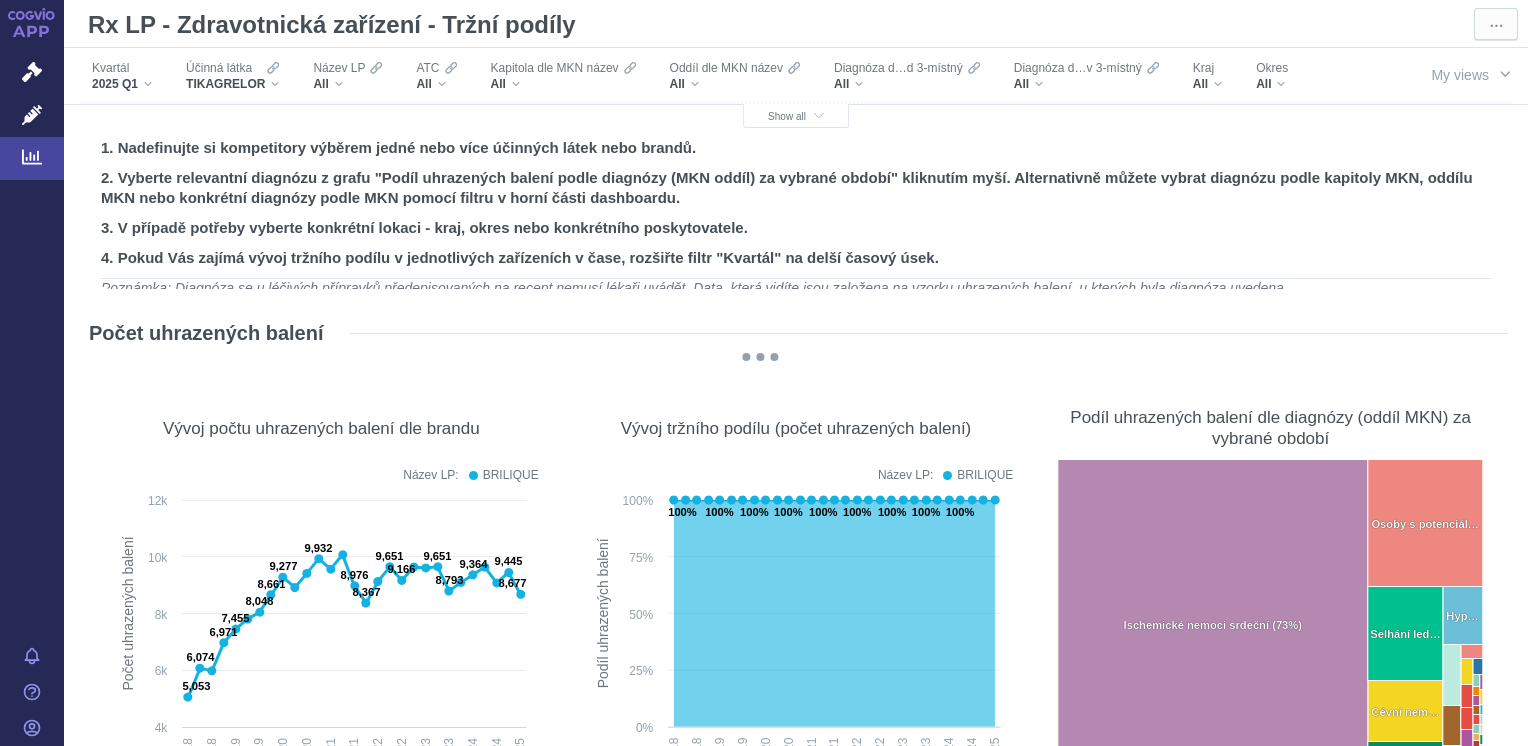 scroll, scrollTop: 0, scrollLeft: 0, axis: both 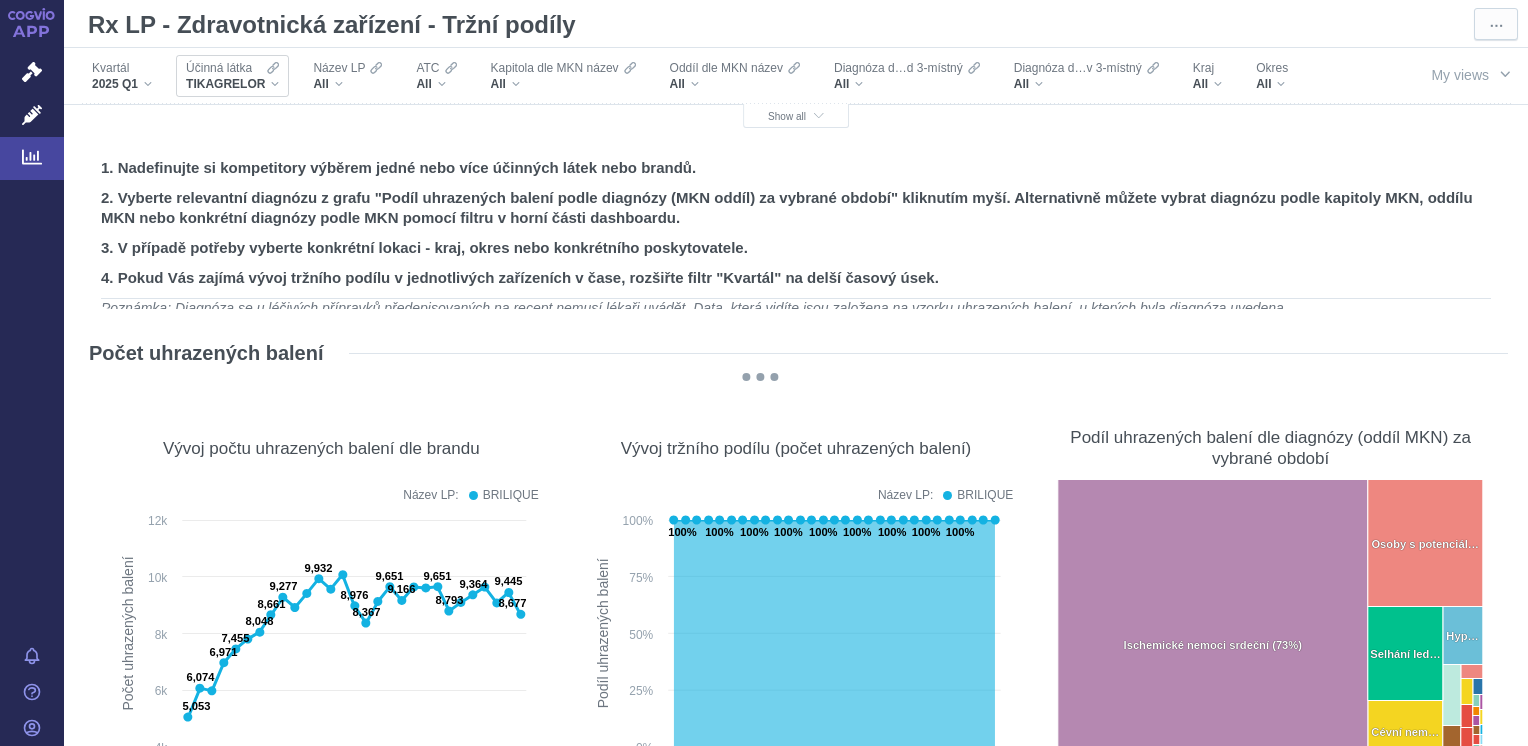 click on "TIKAGRELOR" at bounding box center (232, 84) 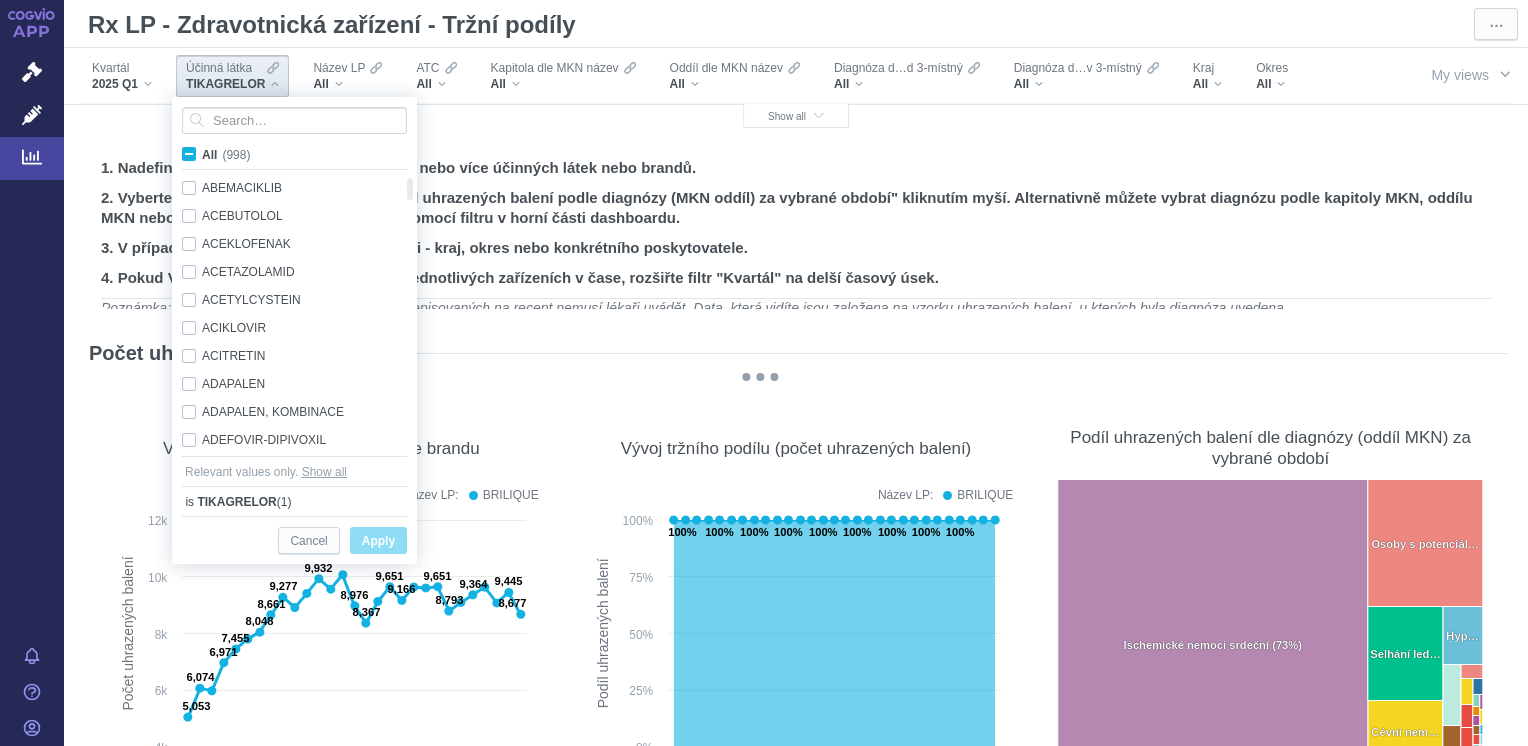 click on "All (998)" at bounding box center (226, 155) 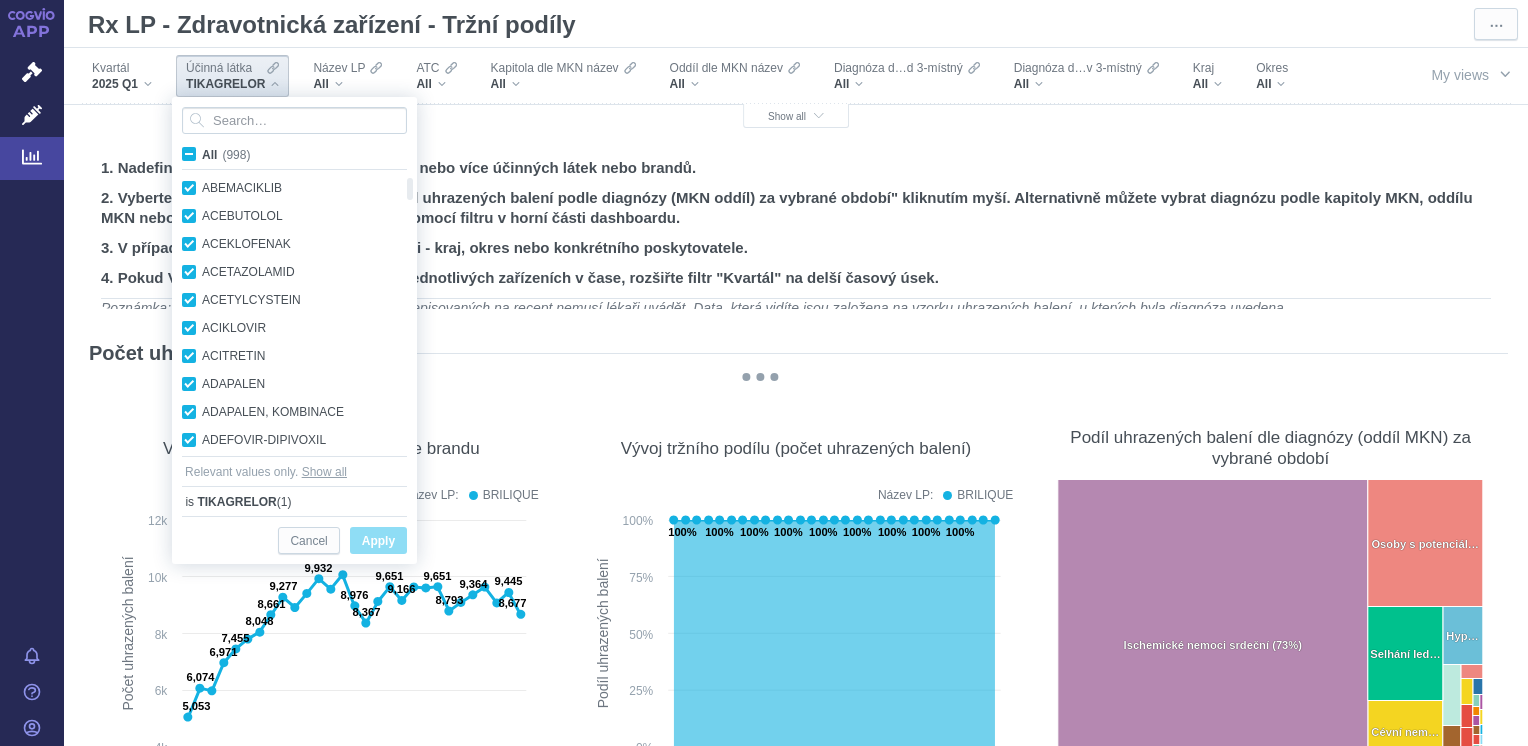 checkbox on "true" 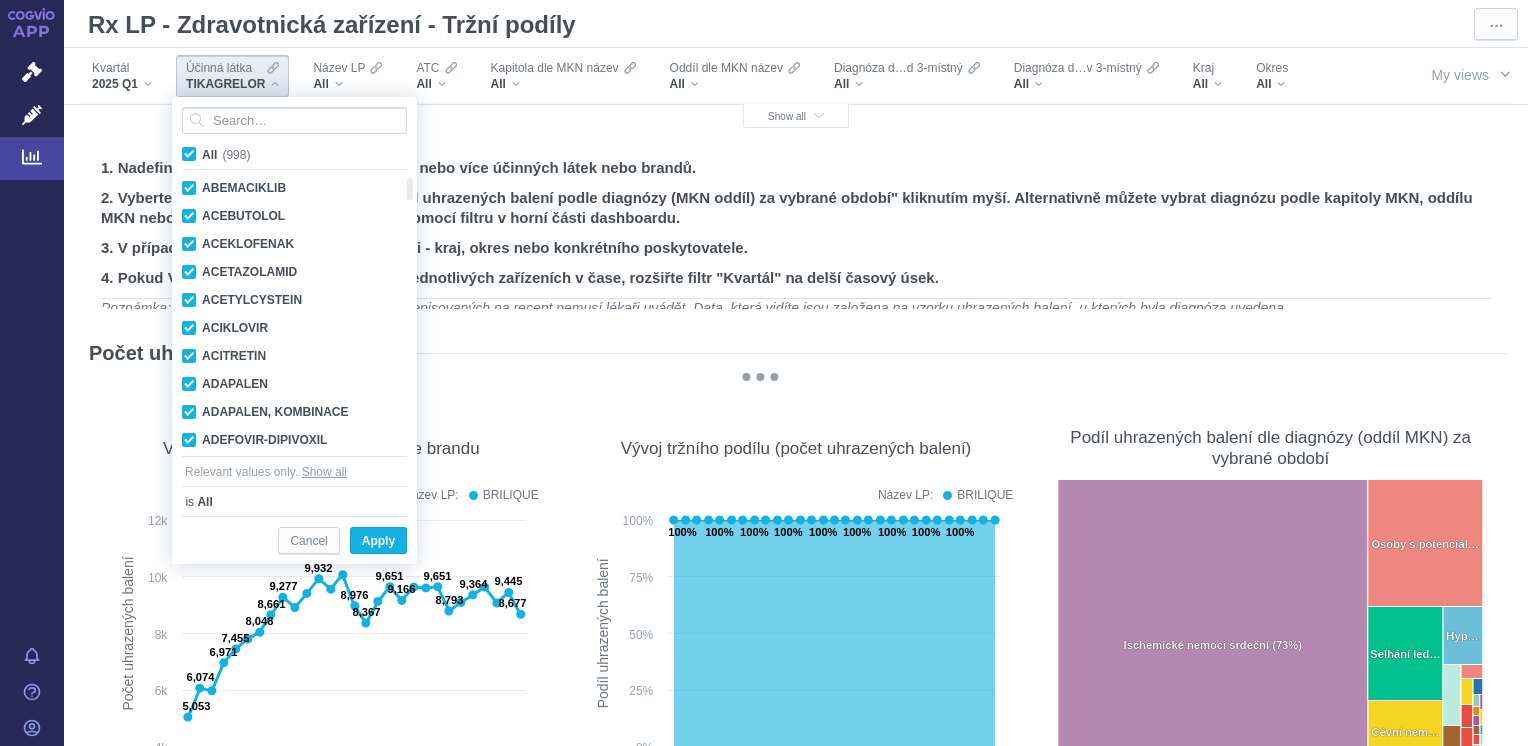click on "All (998)" at bounding box center [226, 155] 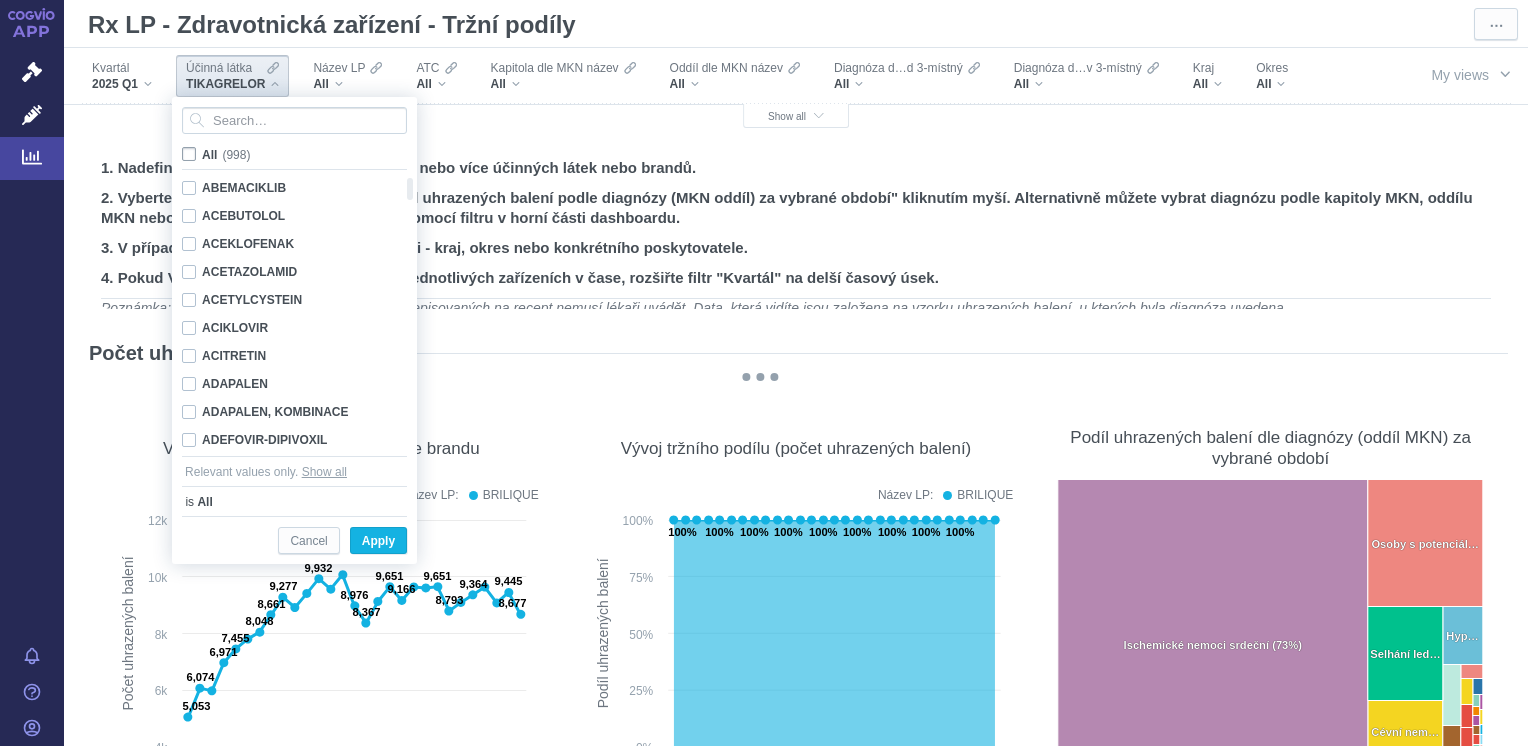checkbox on "false" 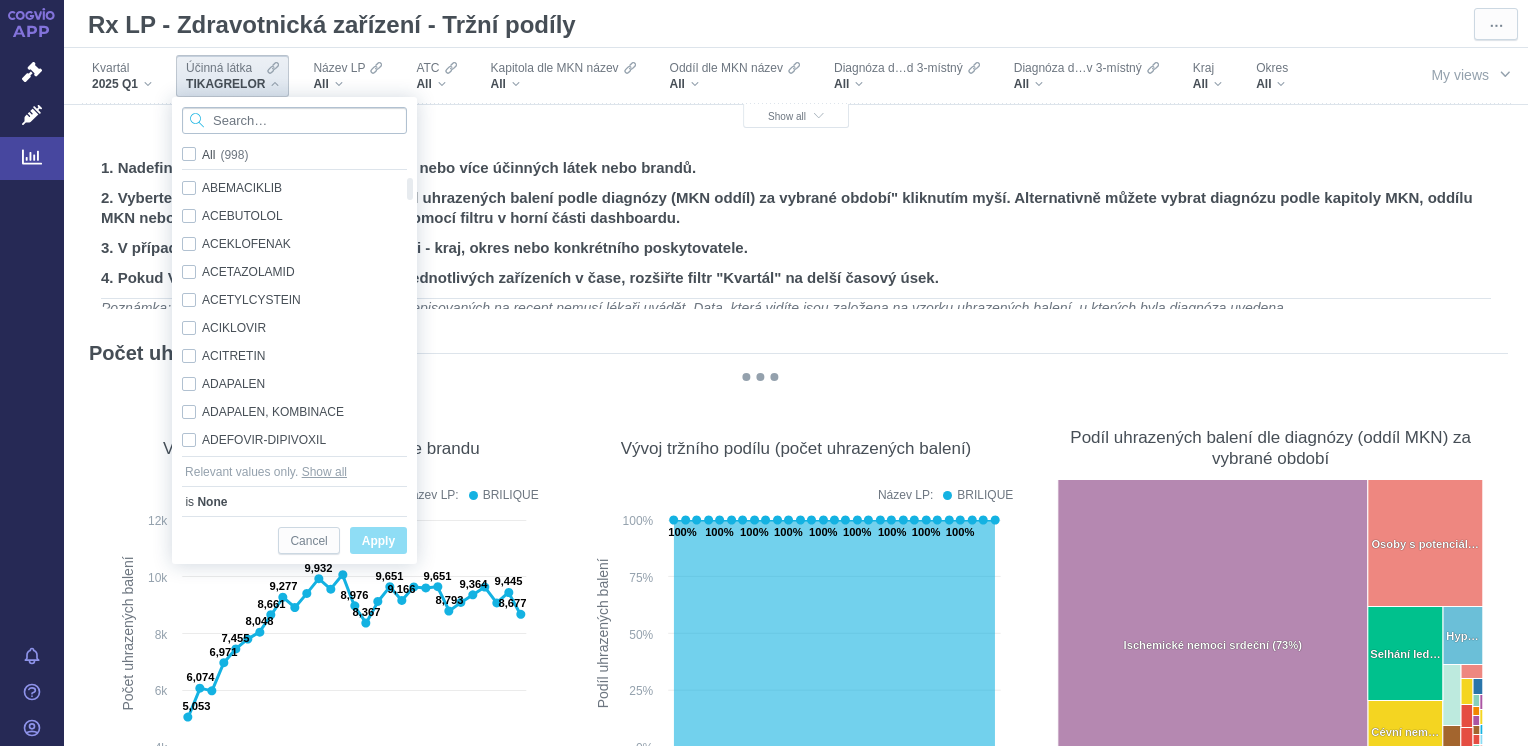 click at bounding box center (294, 120) 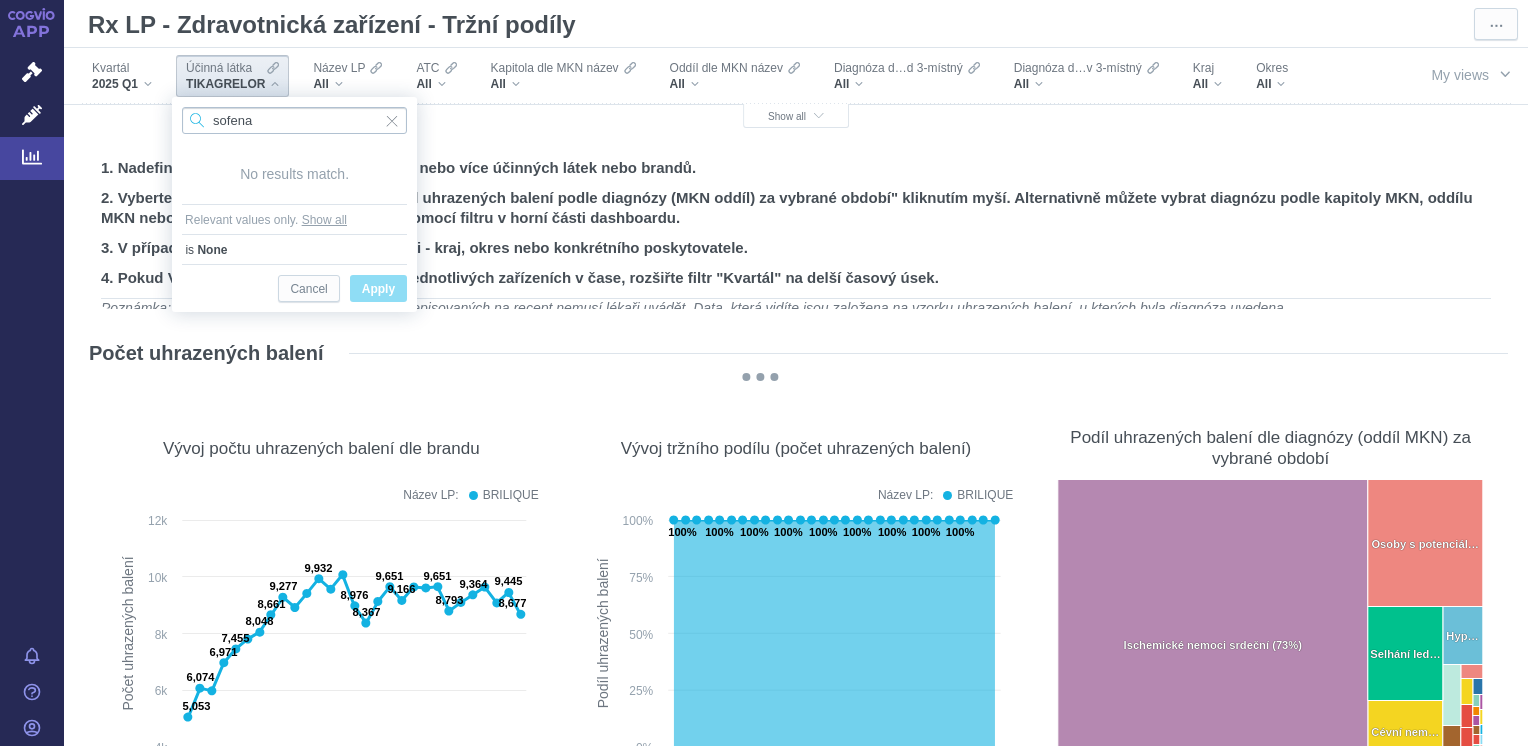 click on "sofena" at bounding box center (294, 120) 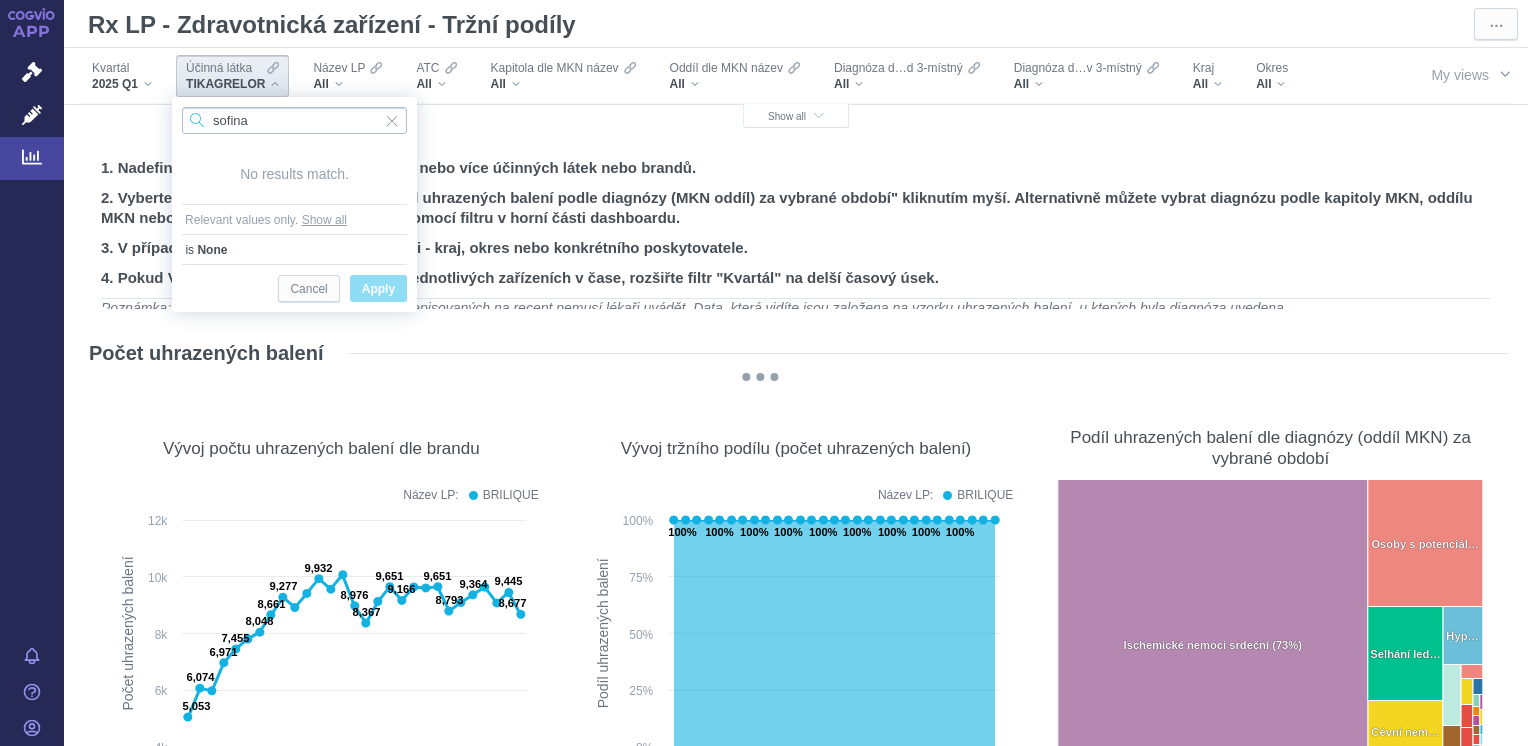 click on "sofina" at bounding box center [294, 120] 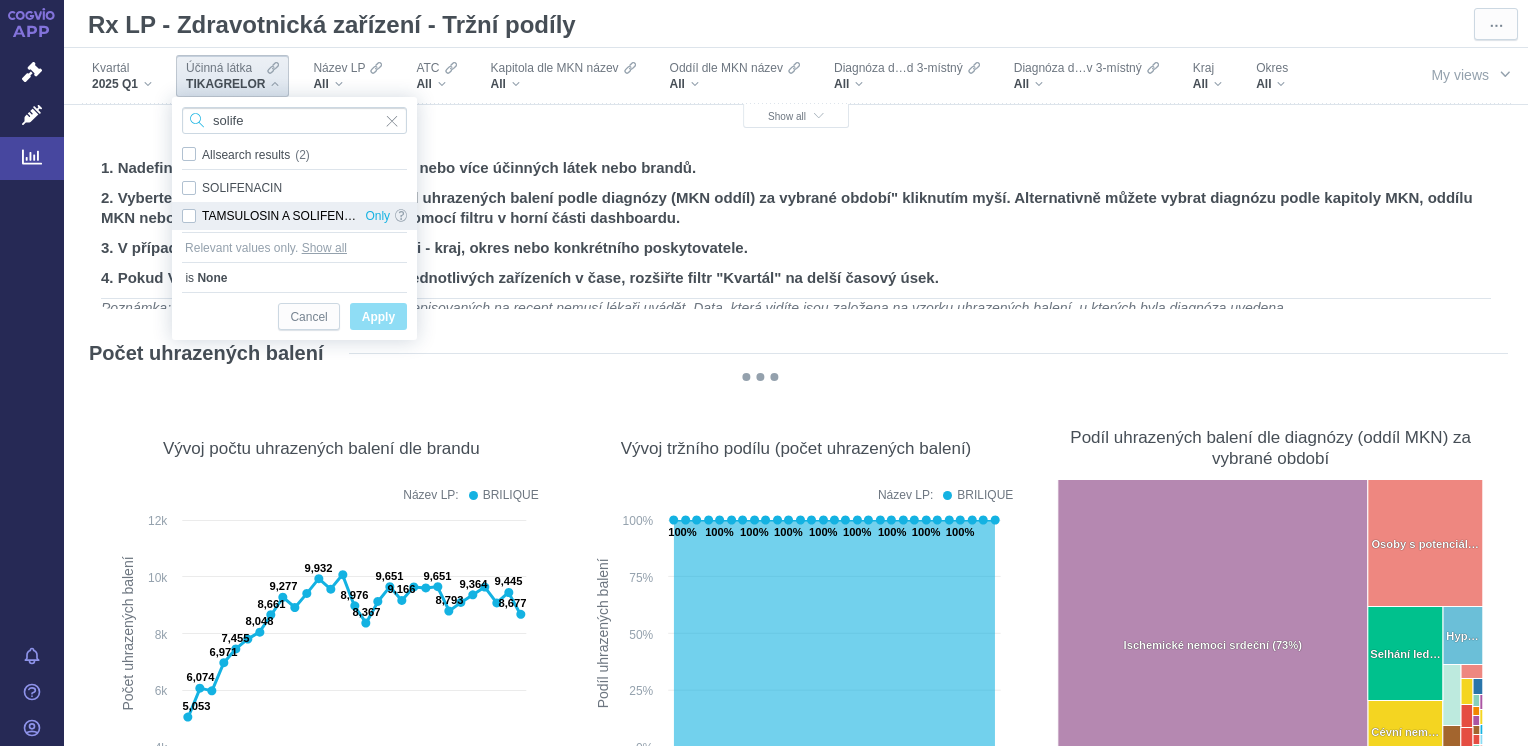 type on "solife" 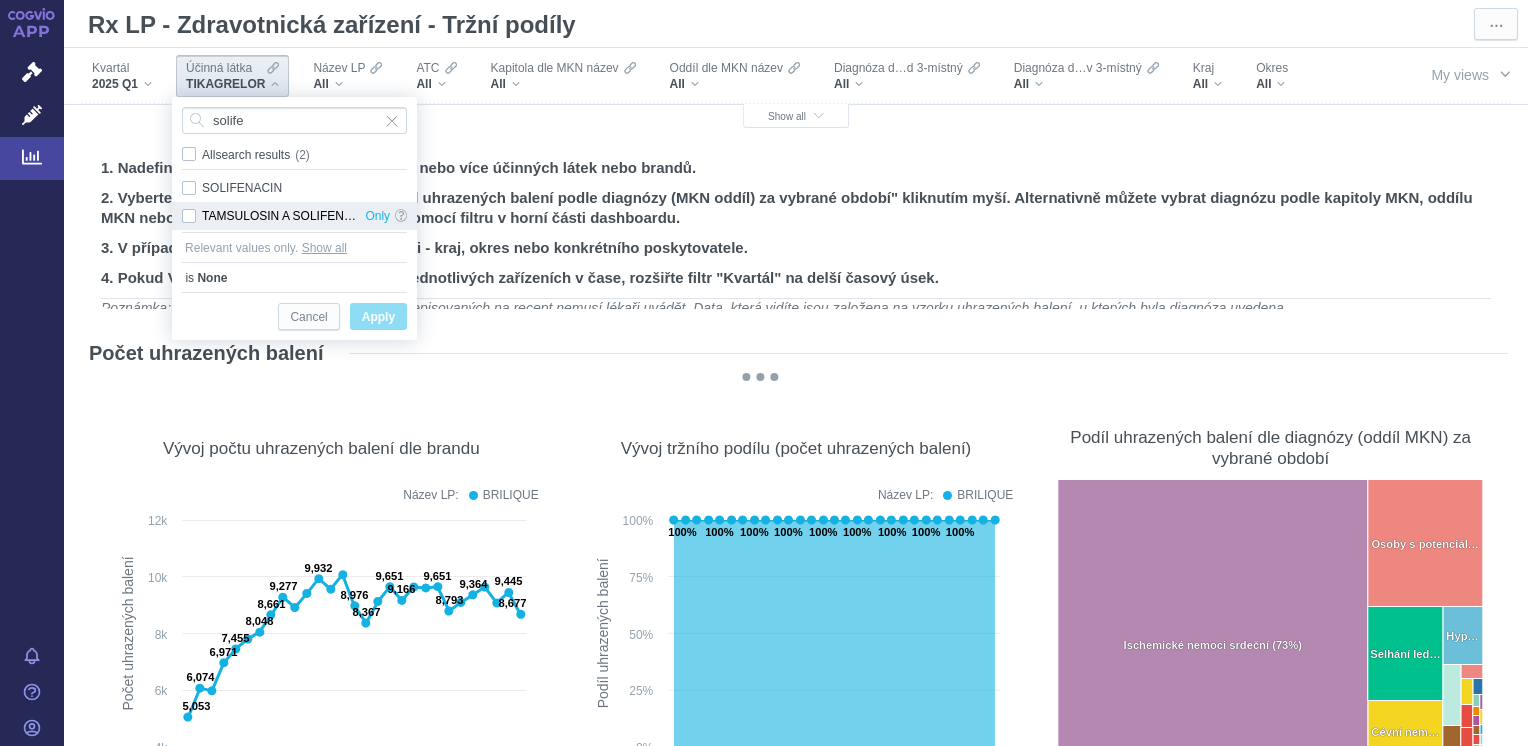 click on "TAMSULOSIN A SOLIFENACIN Only" at bounding box center [294, 216] 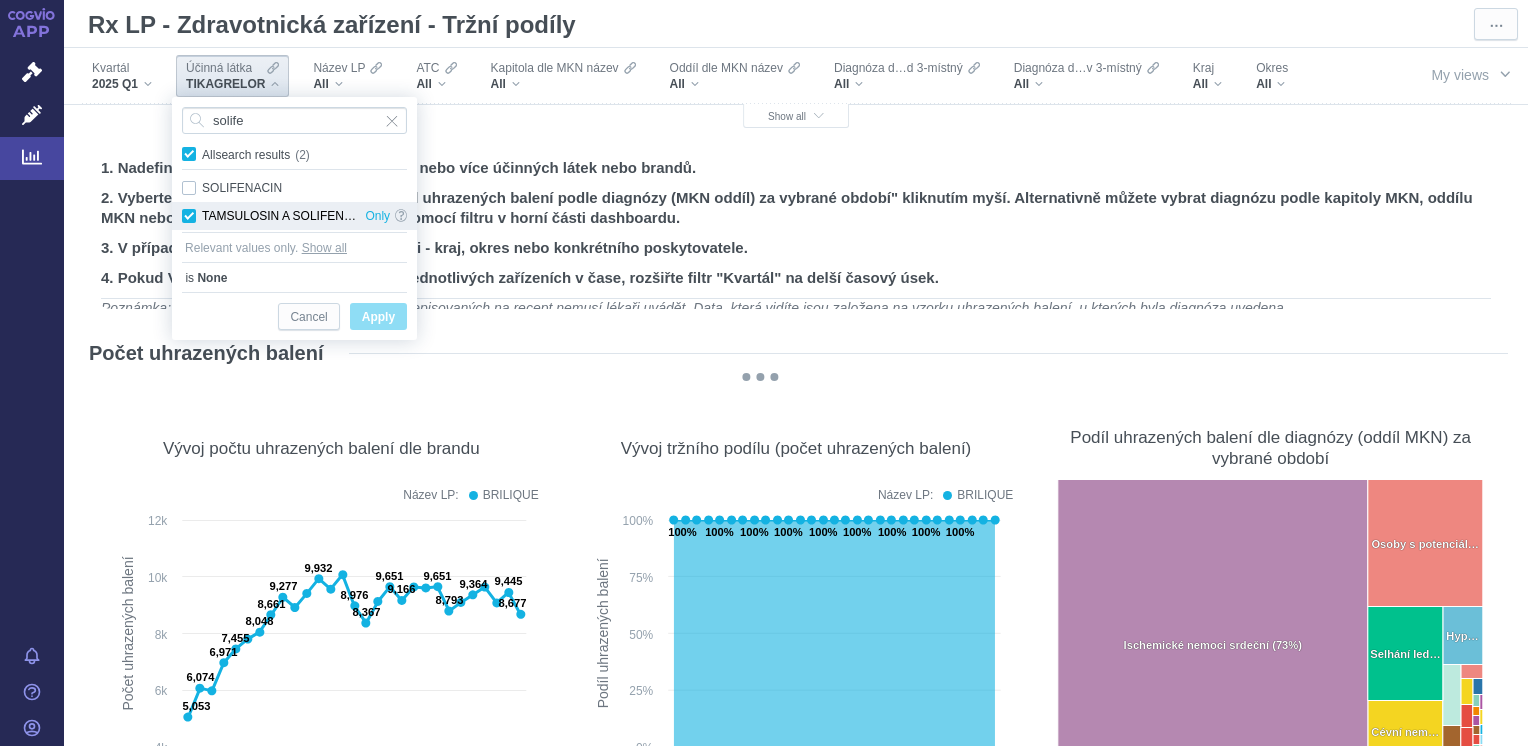 checkbox on "true" 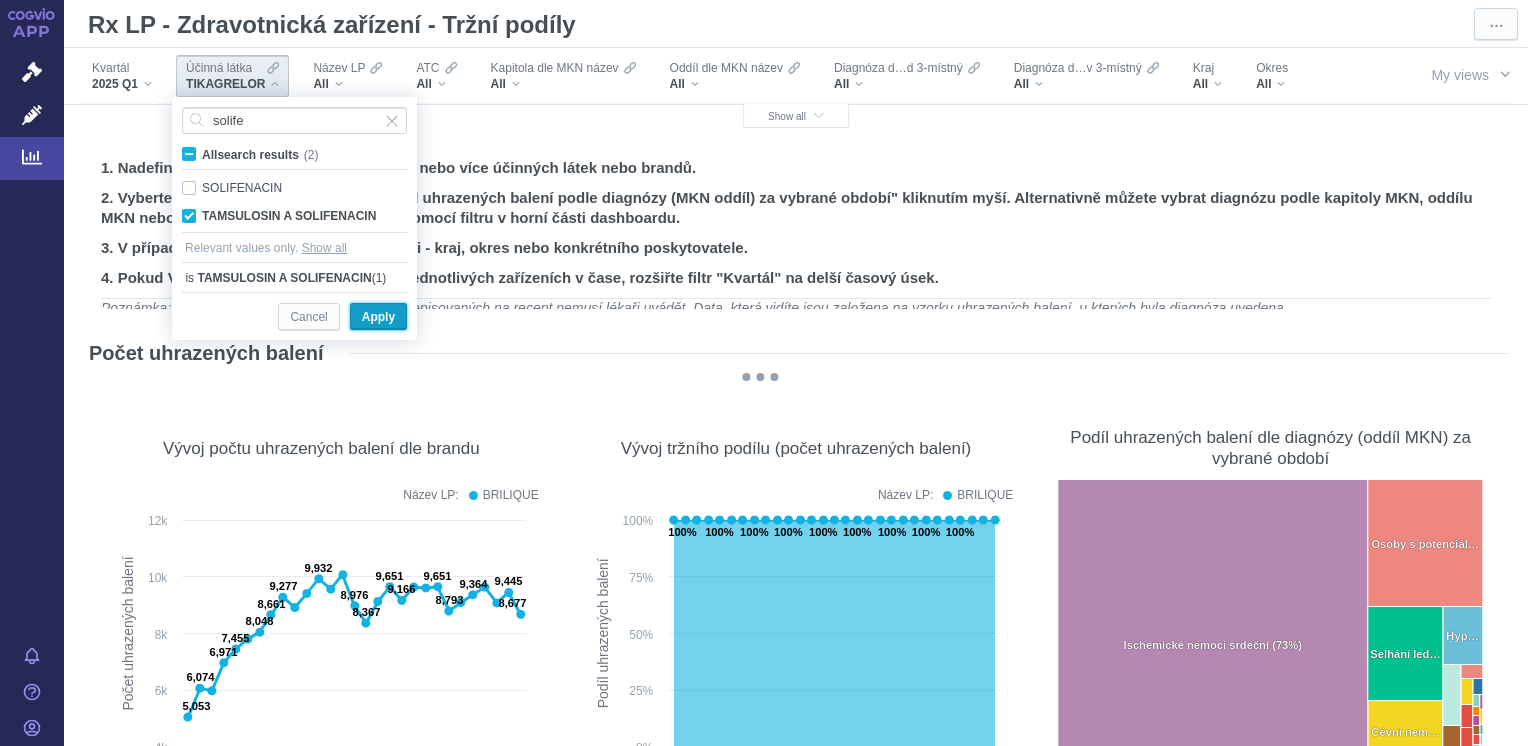 click on "Apply" at bounding box center [378, 317] 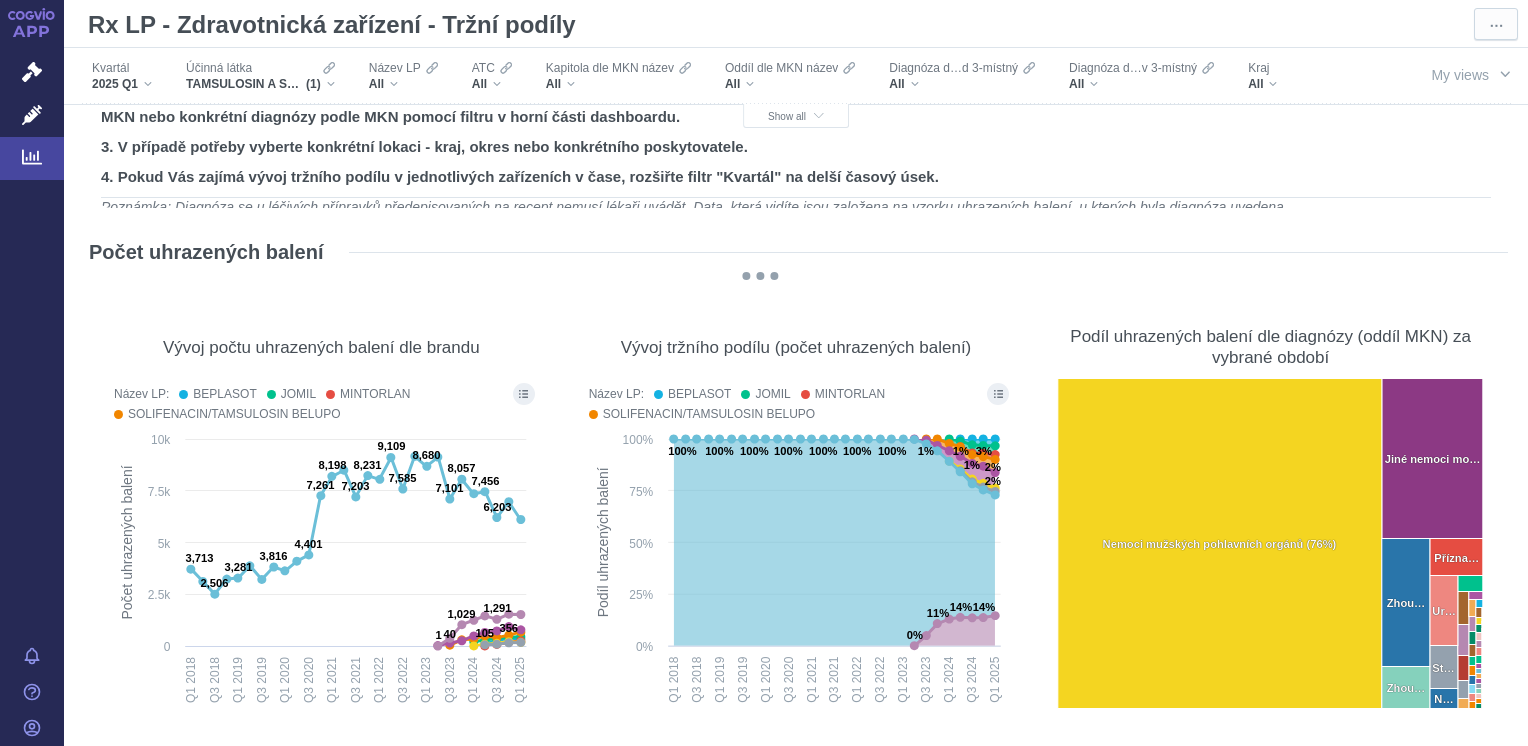 scroll, scrollTop: 115, scrollLeft: 0, axis: vertical 